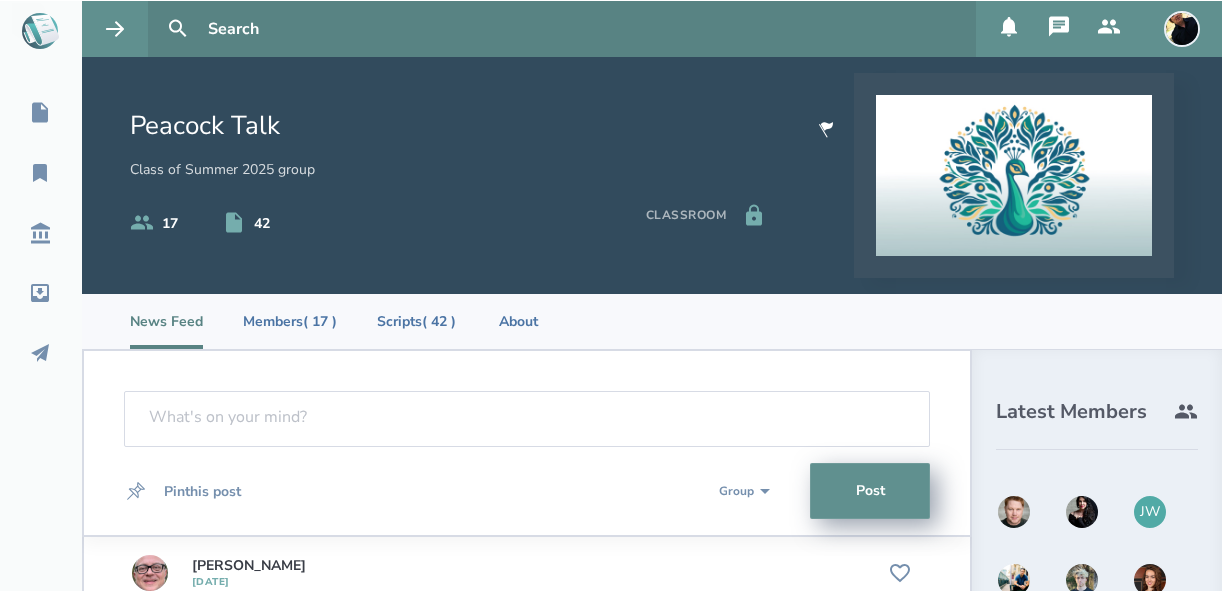 scroll, scrollTop: 0, scrollLeft: 0, axis: both 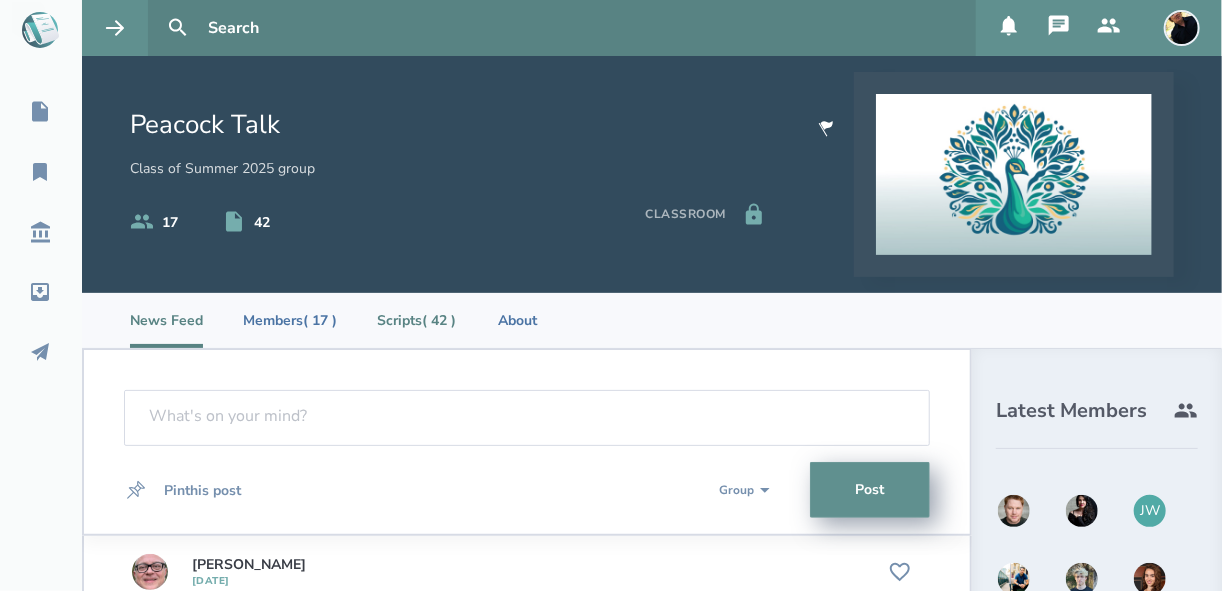 click on "Scripts  ( 42 )" at bounding box center [416, 320] 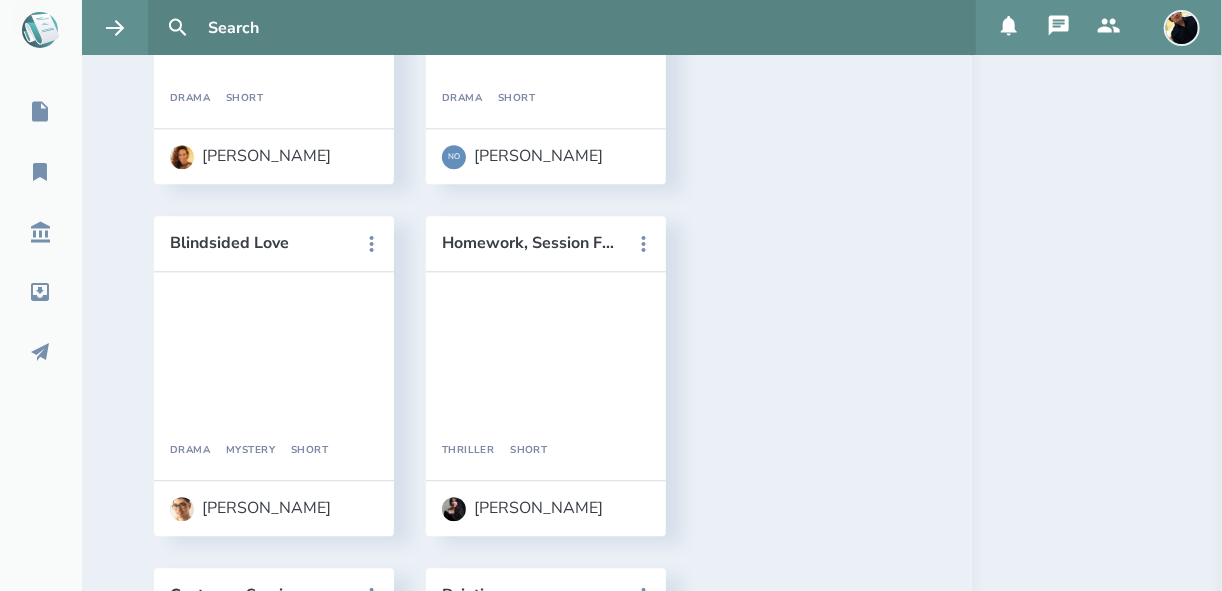 scroll, scrollTop: 2080, scrollLeft: 0, axis: vertical 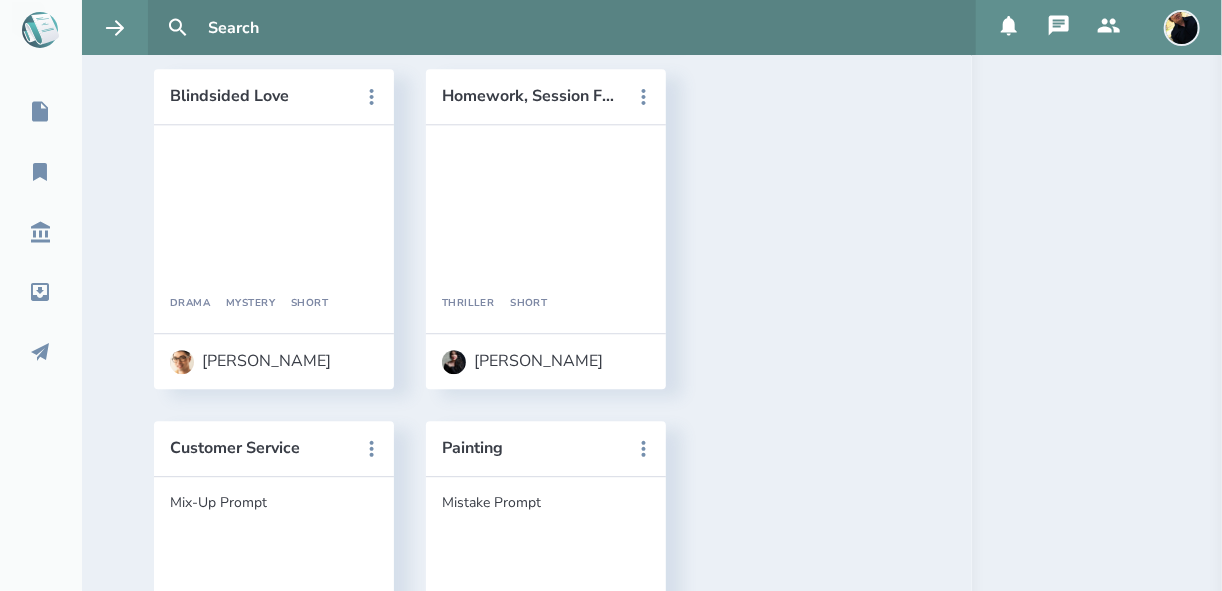 click on "For Pity's Sake" at bounding box center [532, 1152] 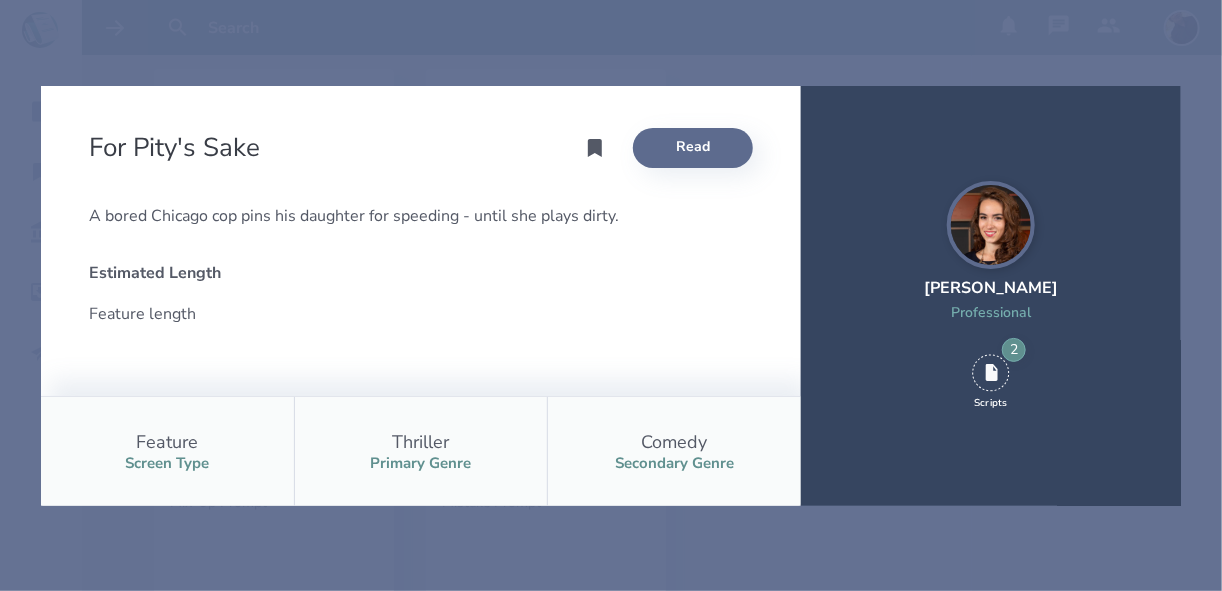 click on "Read" at bounding box center [693, 148] 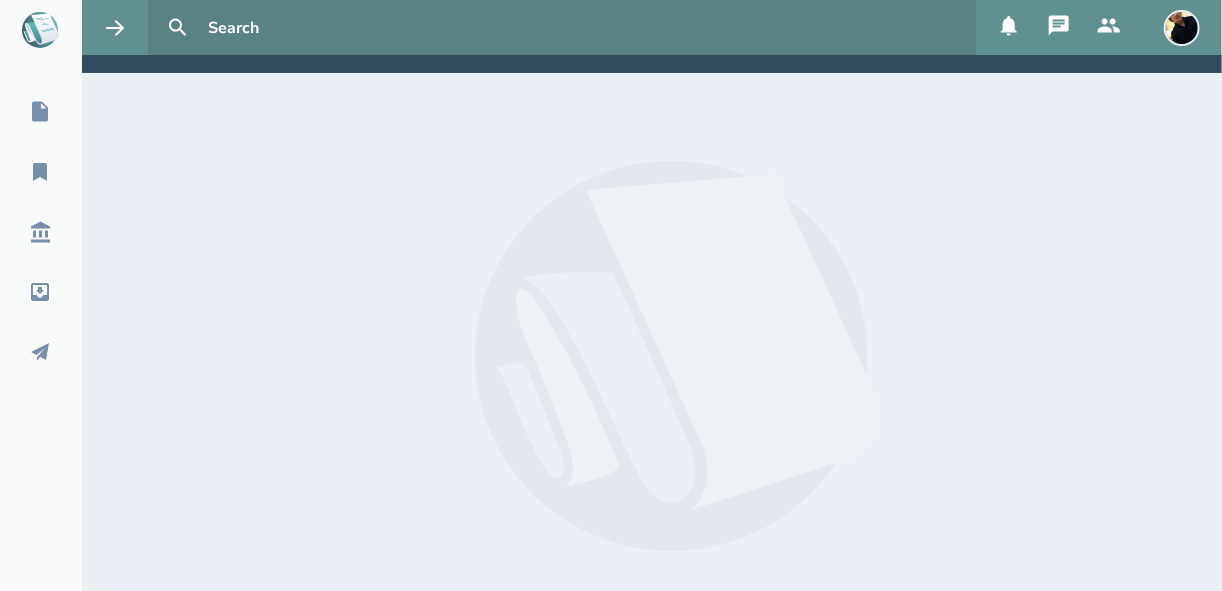 scroll, scrollTop: 0, scrollLeft: 0, axis: both 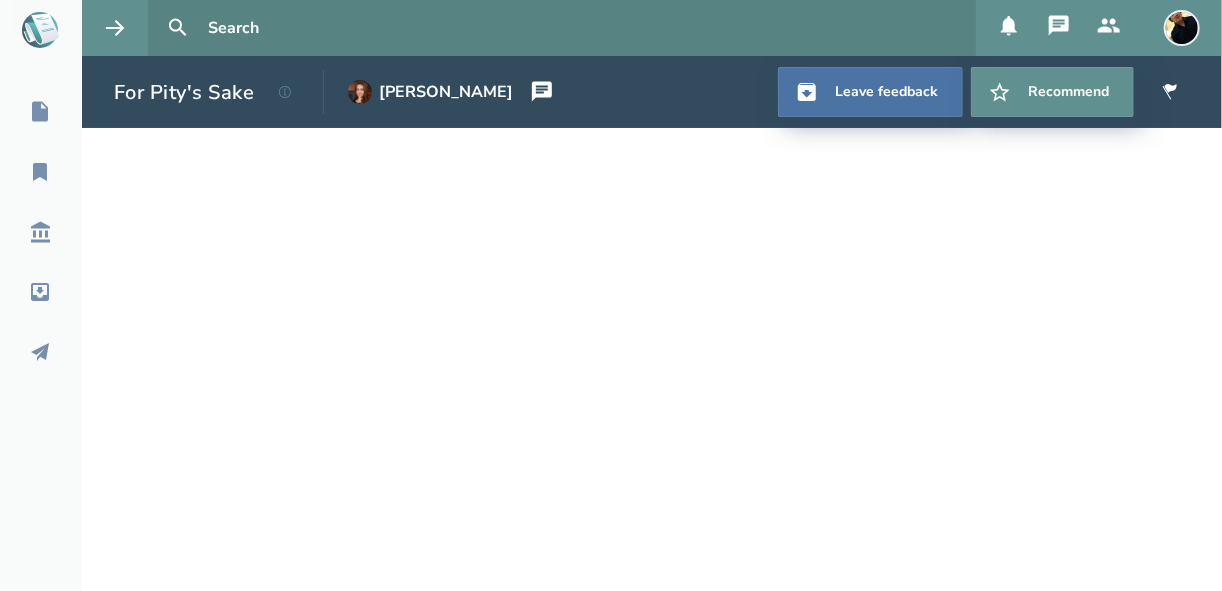 select on "1" 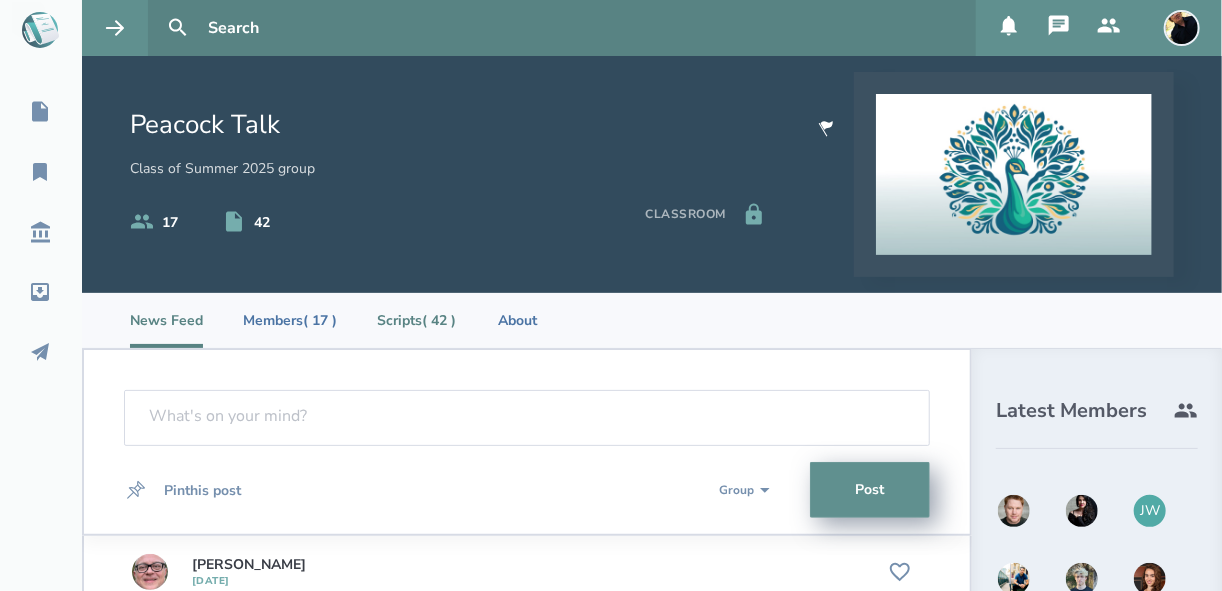 click on "Scripts  ( 42 )" at bounding box center [416, 320] 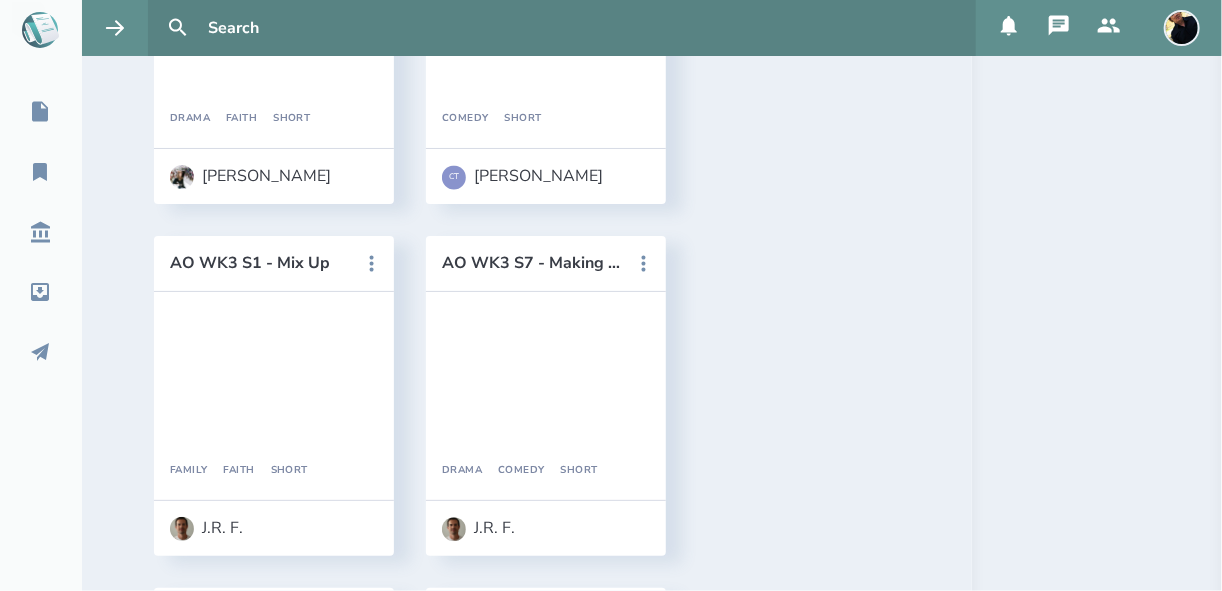 scroll, scrollTop: 4734, scrollLeft: 0, axis: vertical 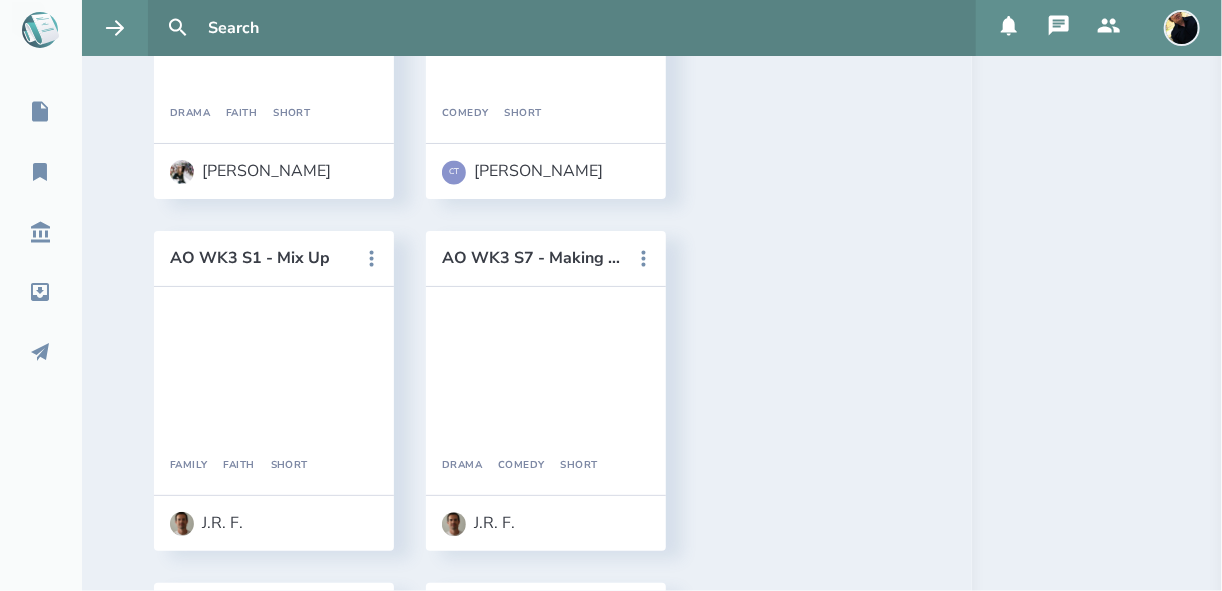 click on "Gift Me With Your Presence" at bounding box center [532, 2370] 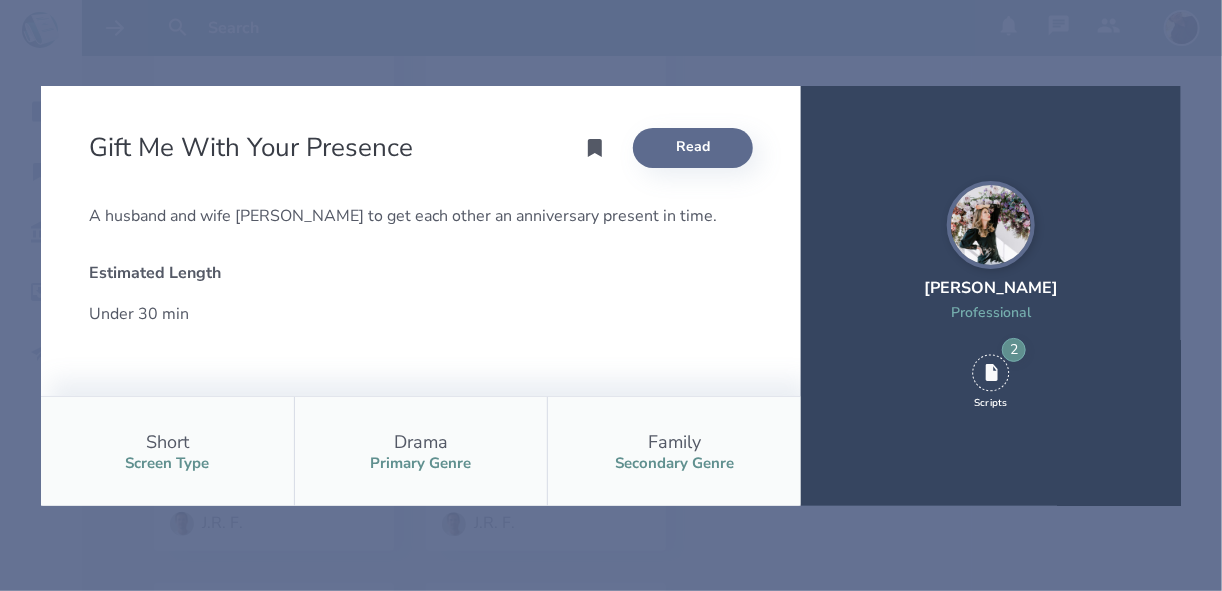 click on "Read" at bounding box center (693, 148) 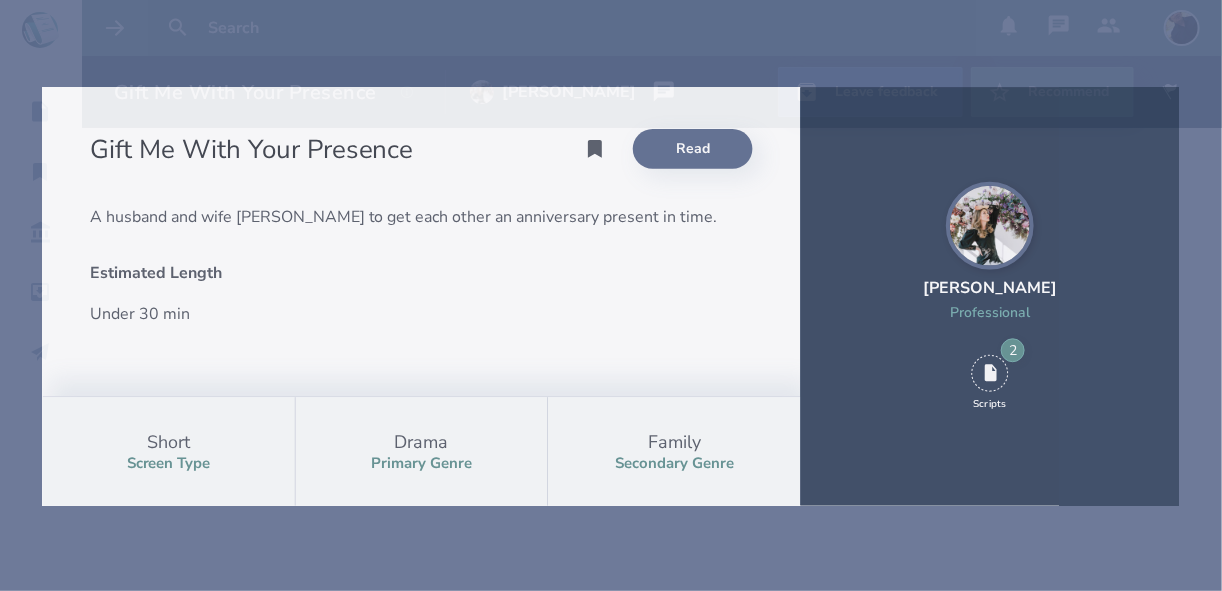 scroll, scrollTop: 0, scrollLeft: 0, axis: both 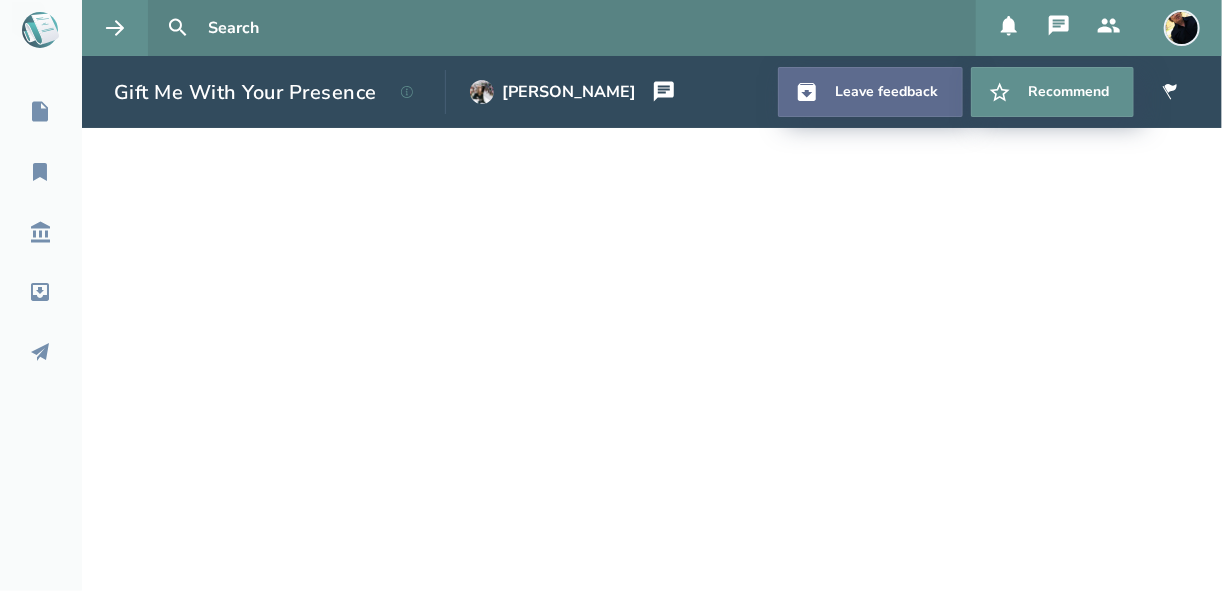 click on "Leave feedback" at bounding box center [870, 92] 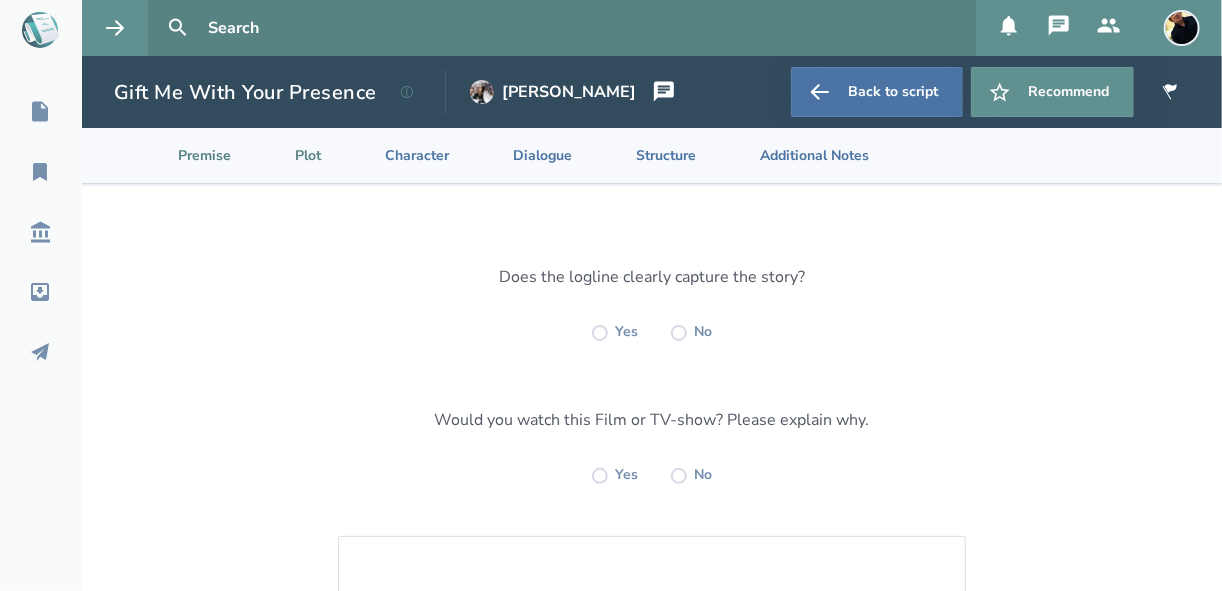 click on "Plot" at bounding box center (292, 155) 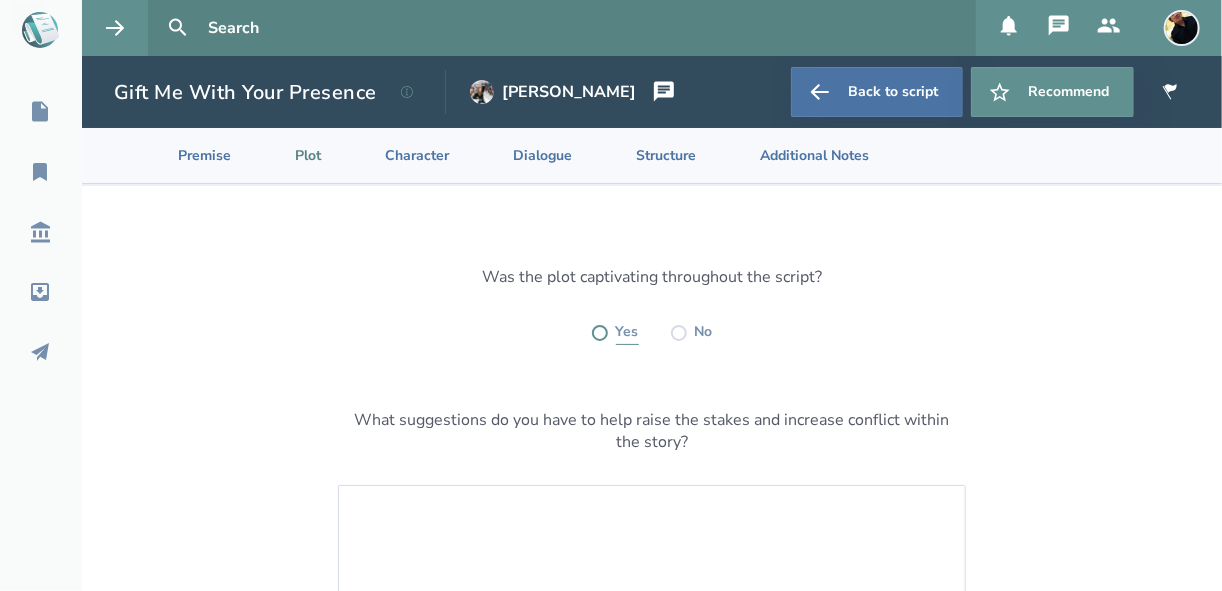 click at bounding box center (600, 333) 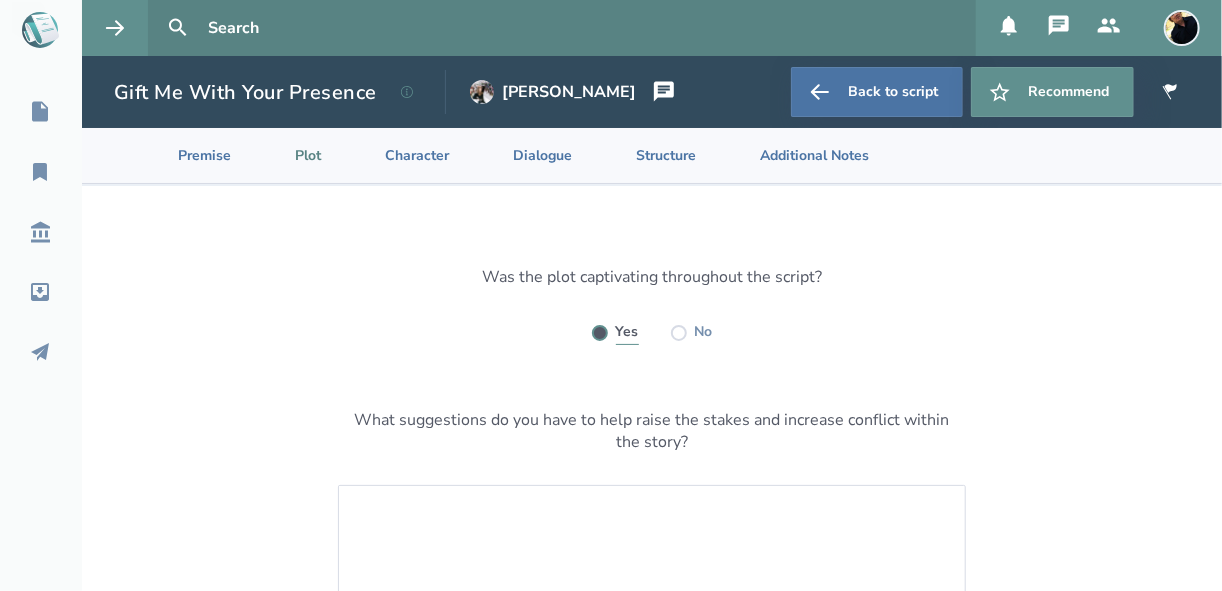 radio on "true" 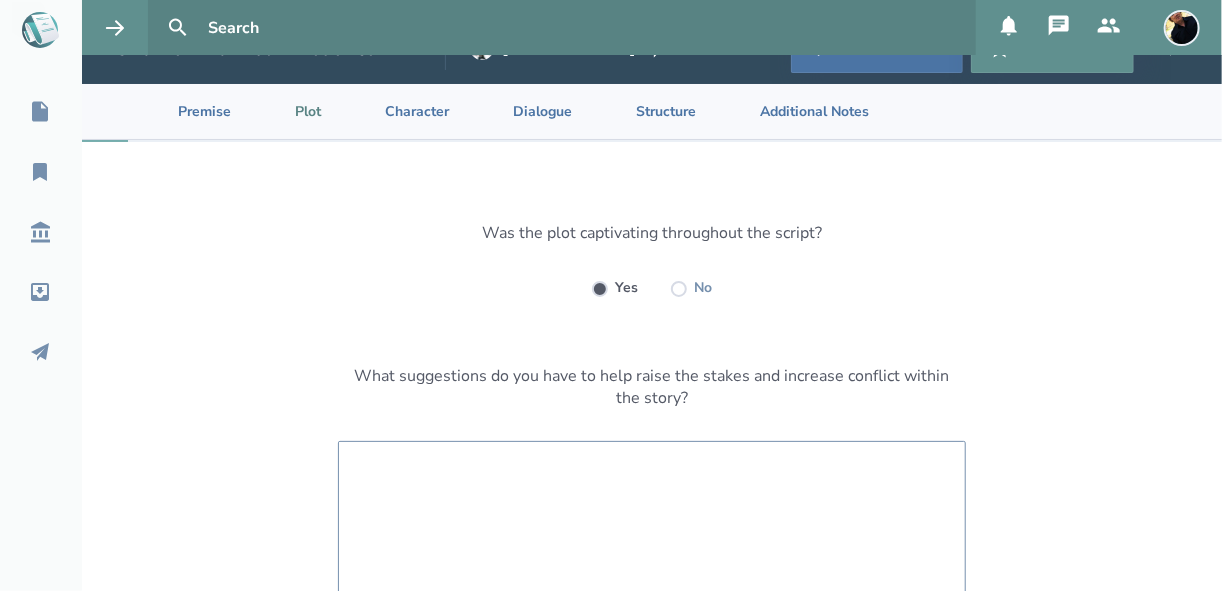 scroll, scrollTop: 80, scrollLeft: 0, axis: vertical 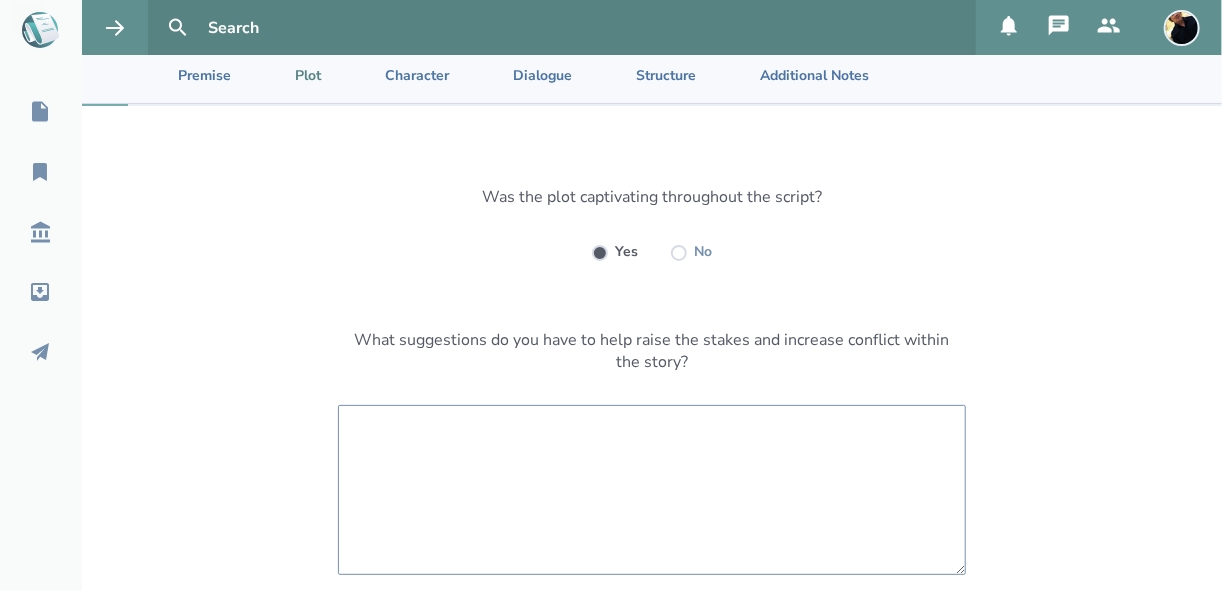 click at bounding box center (652, 490) 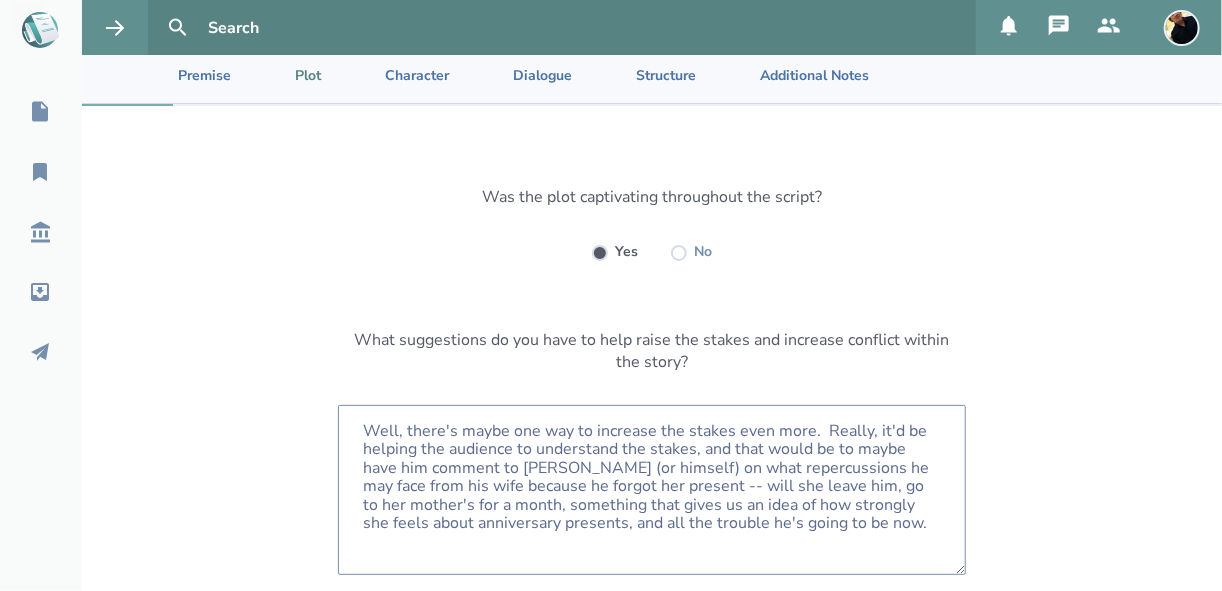 scroll, scrollTop: 0, scrollLeft: 0, axis: both 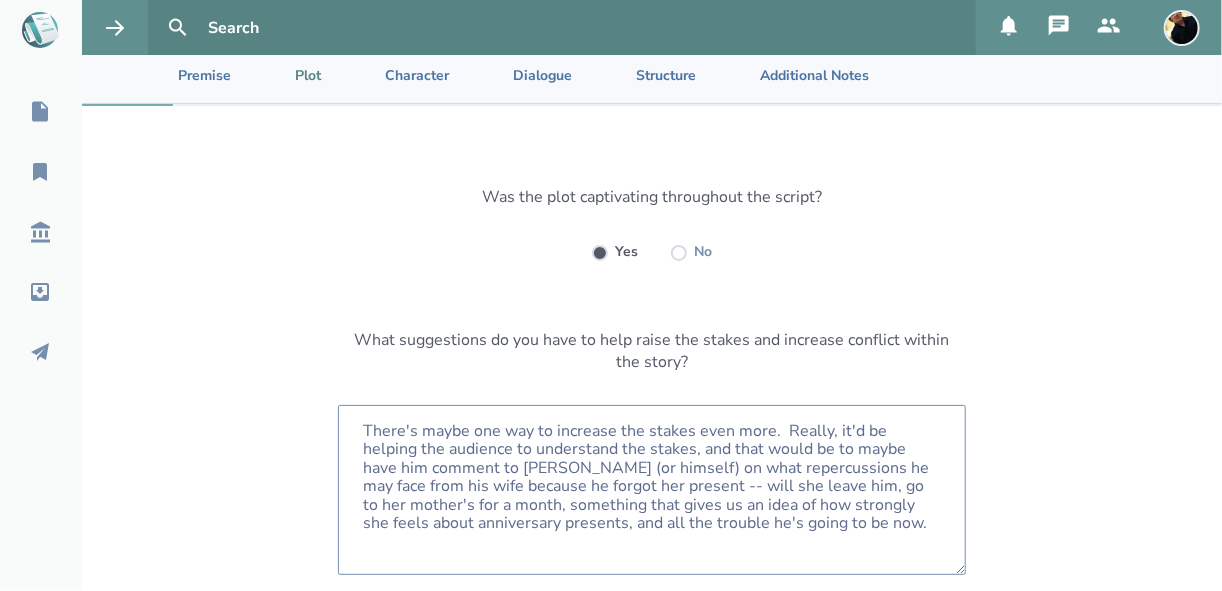 click on "There's maybe one way to increase the stakes even more.  Really, it'd be helping the audience to understand the stakes, and that would be to maybe have him comment to [PERSON_NAME] (or himself) on what repercussions he may face from his wife because he forgot her present -- will she leave him, go to her mother's for a month, something that gives us an idea of how strongly she feels about anniversary presents, and all the trouble he's going to be now." at bounding box center [652, 490] 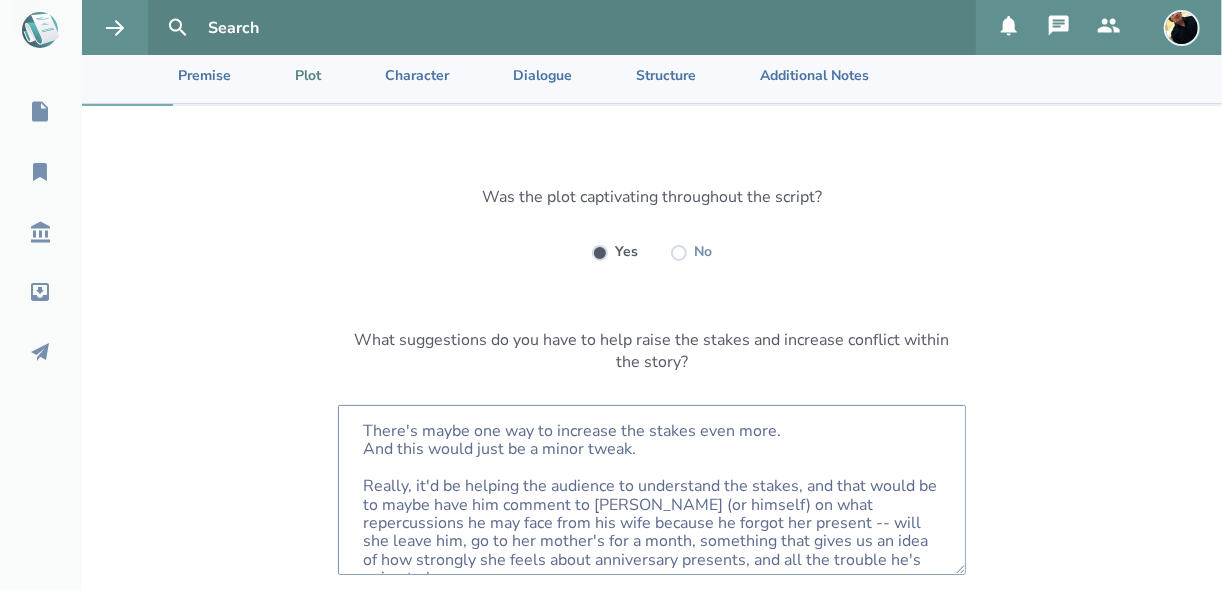 click on "There's maybe one way to increase the stakes even more.
And this would just be a minor tweak.
Really, it'd be helping the audience to understand the stakes, and that would be to maybe have him comment to [PERSON_NAME] (or himself) on what repercussions he may face from his wife because he forgot her present -- will she leave him, go to her mother's for a month, something that gives us an idea of how strongly she feels about anniversary presents, and all the trouble he's going to be now." at bounding box center [652, 490] 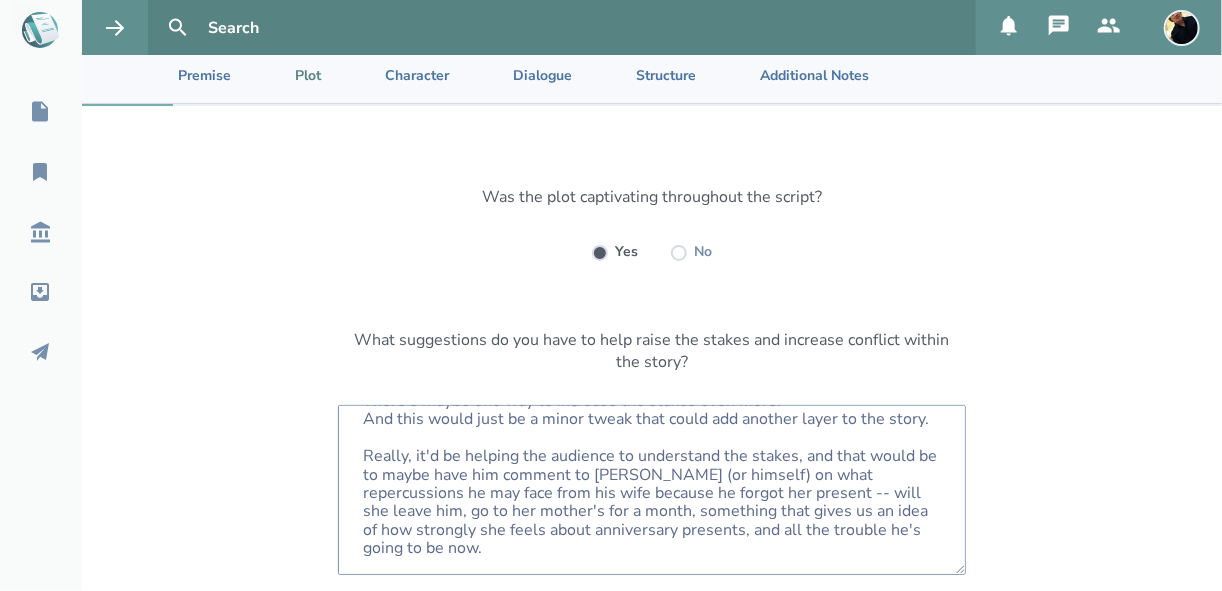 scroll, scrollTop: 115, scrollLeft: 0, axis: vertical 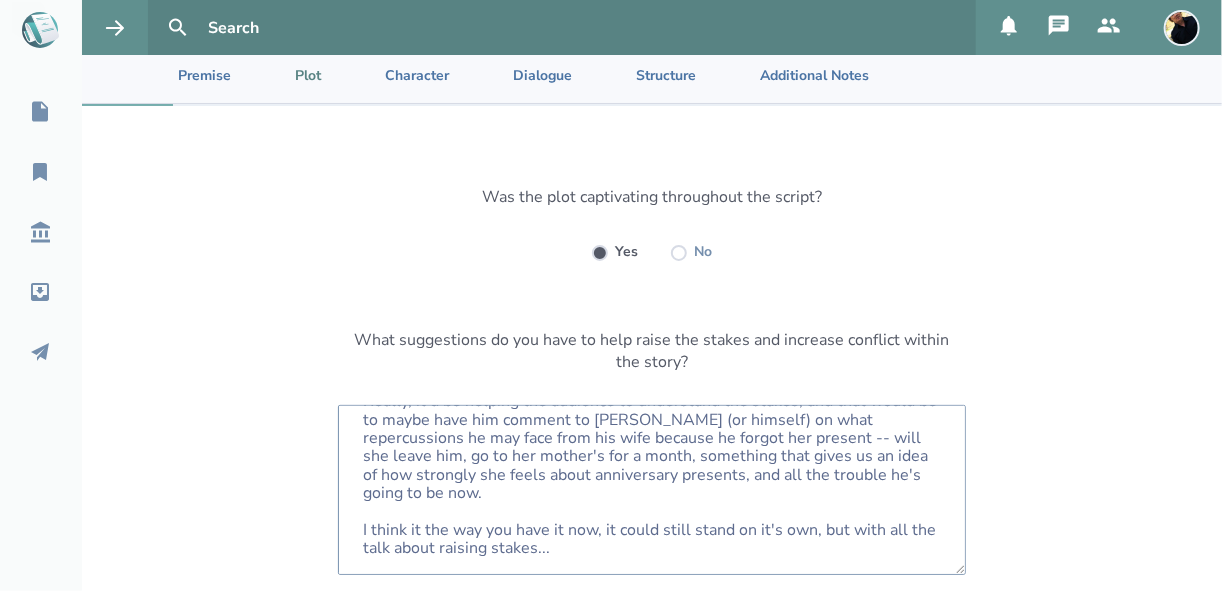click on "There's maybe one way to increase the stakes even more.
And this would just be a minor tweak that could add another layer to the story.
Really, it'd be helping the audience to understand the stakes, and that would be to maybe have him comment to [PERSON_NAME] (or himself) on what repercussions he may face from his wife because he forgot her present -- will she leave him, go to her mother's for a month, something that gives us an idea of how strongly she feels about anniversary presents, and all the trouble he's going to be now.
I think it the way you have it now, it could still stand on it's own, but with all the talk about raising stakes..." at bounding box center (652, 490) 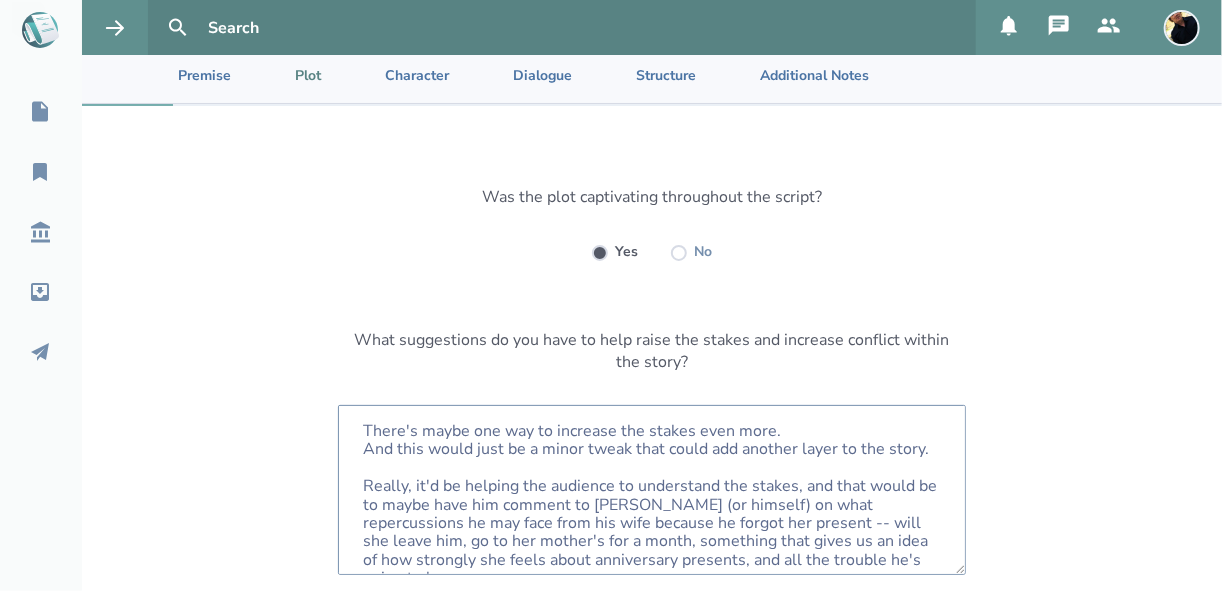 scroll, scrollTop: 80, scrollLeft: 0, axis: vertical 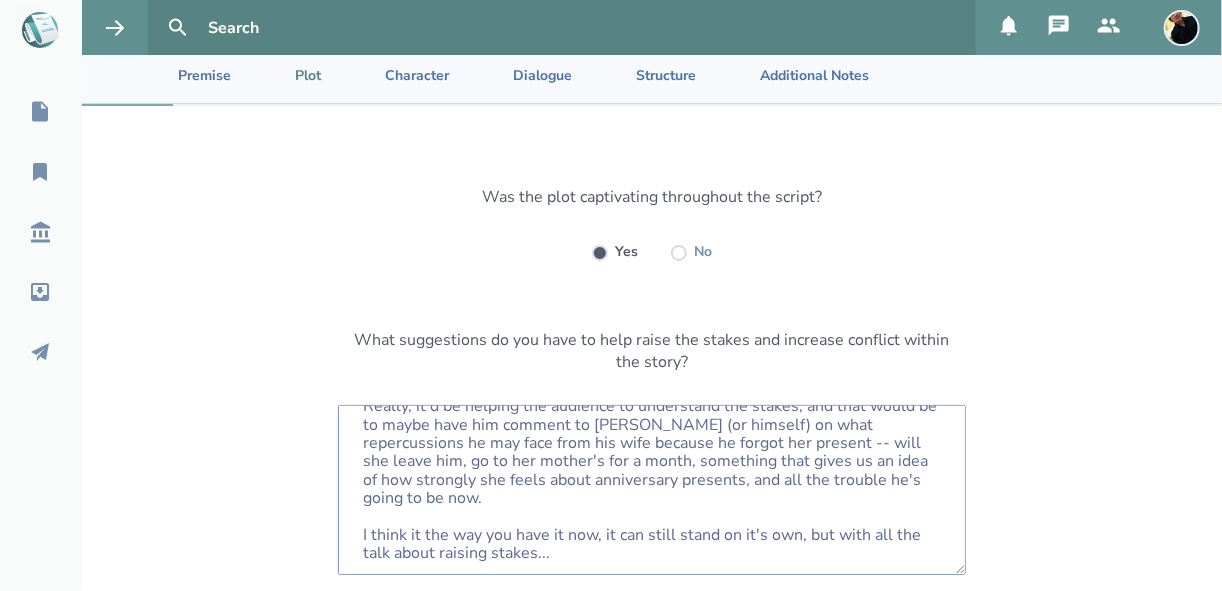 click on "There's maybe one way to increase the stakes even more.
And this would just be a minor tweak that could add another layer to the story.
Really, it'd be helping the audience to understand the stakes, and that would be to maybe have him comment to [PERSON_NAME] (or himself) on what repercussions he may face from his wife because he forgot her present -- will she leave him, go to her mother's for a month, something that gives us an idea of how strongly she feels about anniversary presents, and all the trouble he's going to be now.
I think it the way you have it now, it can still stand on it's own, but with all the talk about raising stakes..." at bounding box center [652, 490] 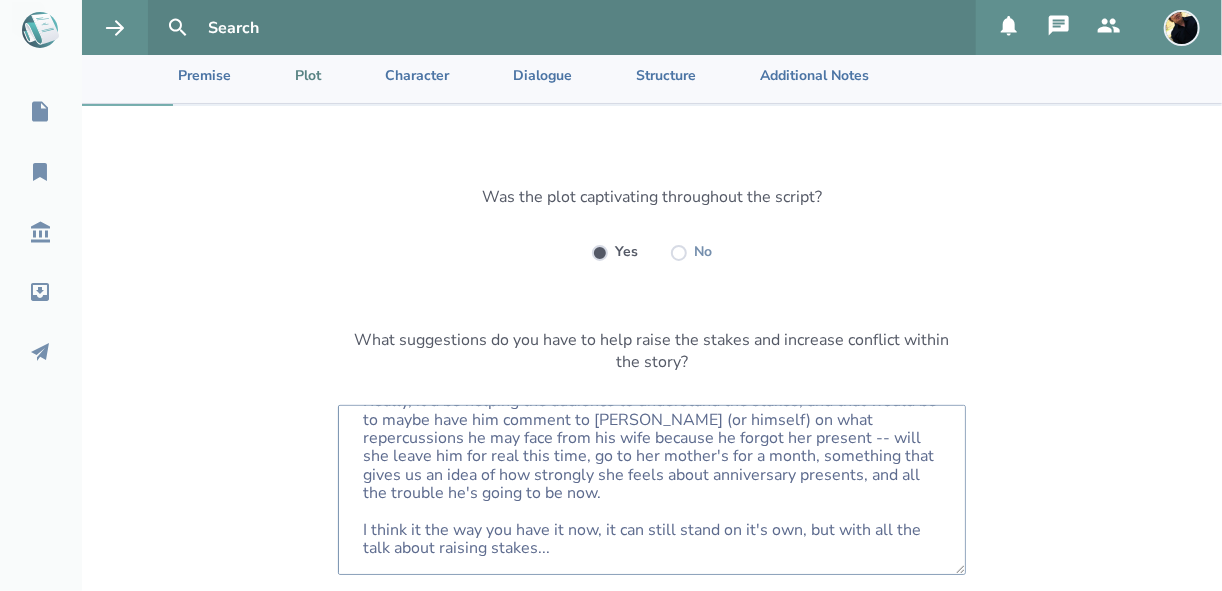 scroll, scrollTop: 125, scrollLeft: 0, axis: vertical 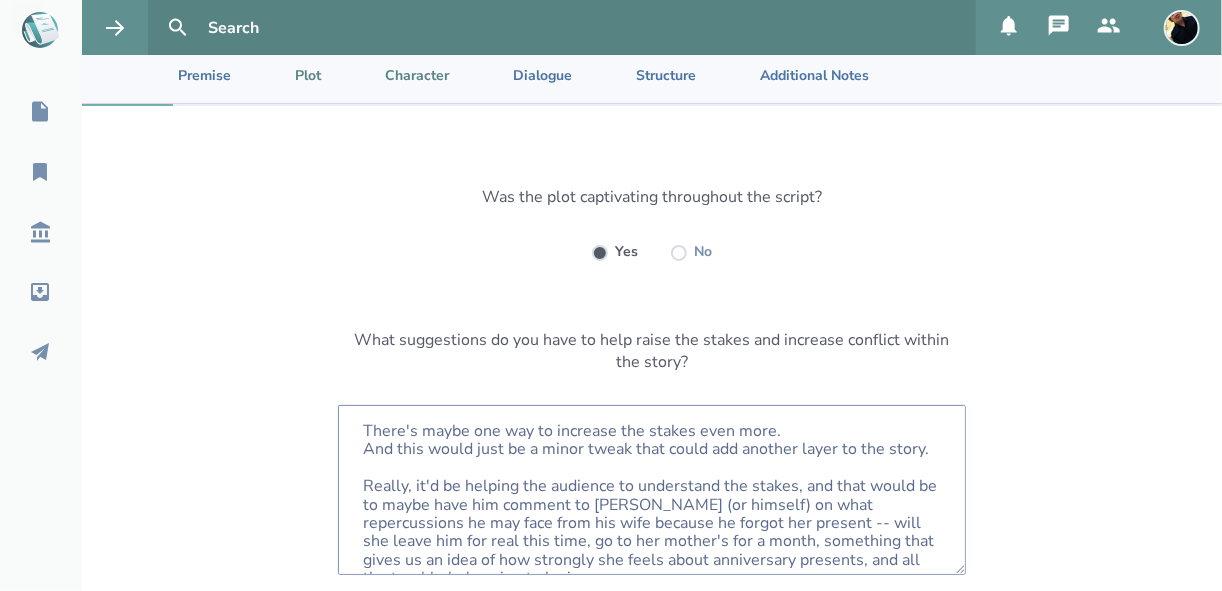 type on "There's maybe one way to increase the stakes even more.
And this would just be a minor tweak that could add another layer to the story.
Really, it'd be helping the audience to understand the stakes, and that would be to maybe have him comment to [PERSON_NAME] (or himself) on what repercussions he may face from his wife because he forgot her present -- will she leave him for real this time, go to her mother's for a month, something that gives us an idea of how strongly she feels about anniversary presents, and all the trouble he's going to be in now.
I think it the way you have it now, it can still stand on it's own, but with all the talk about raising stakes..." 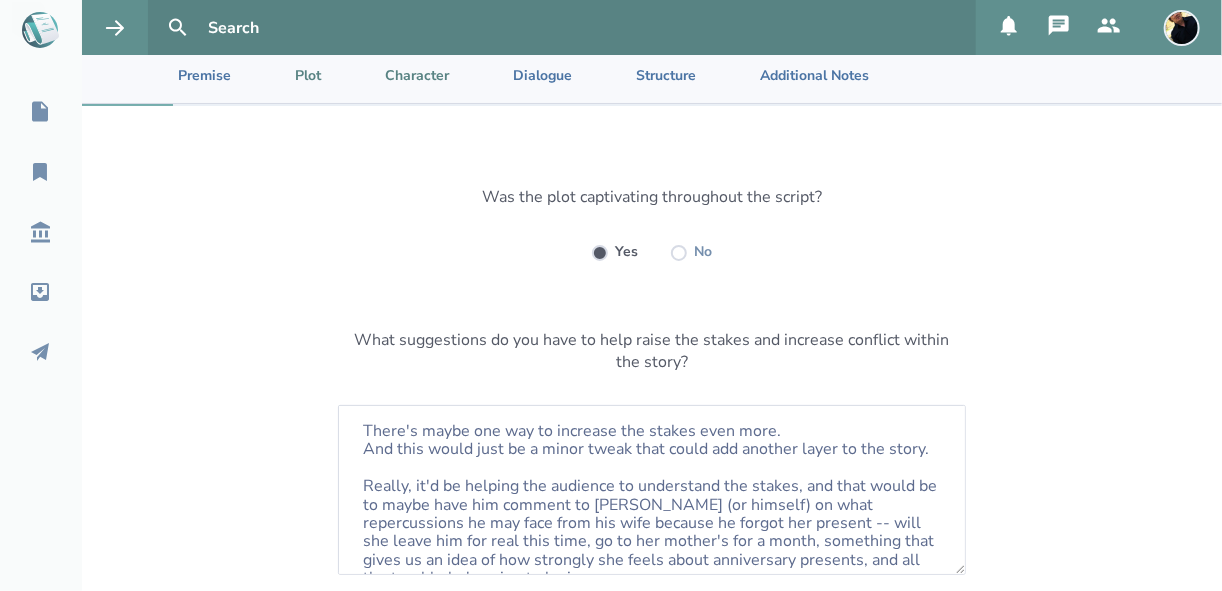 click on "Character" at bounding box center (401, 75) 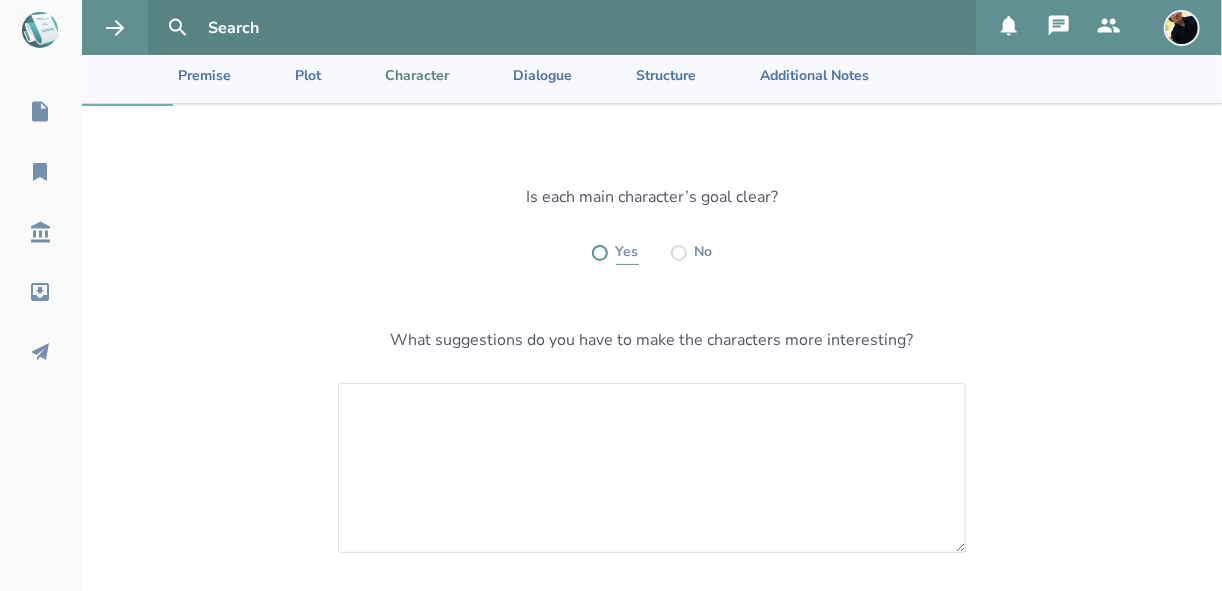 click at bounding box center [600, 253] 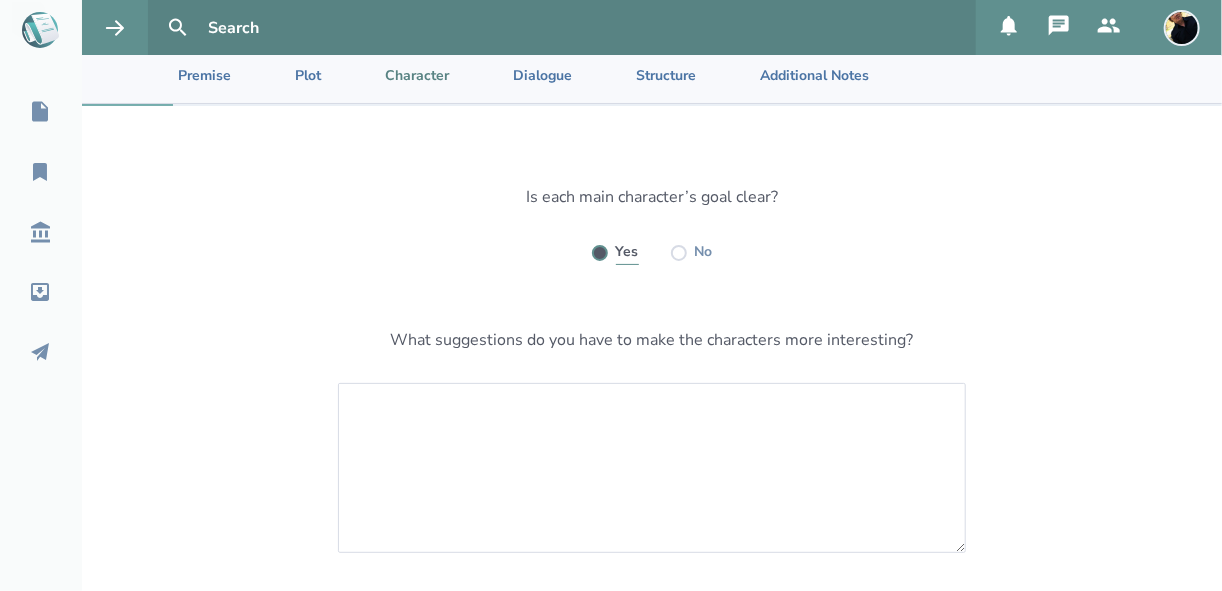 radio on "true" 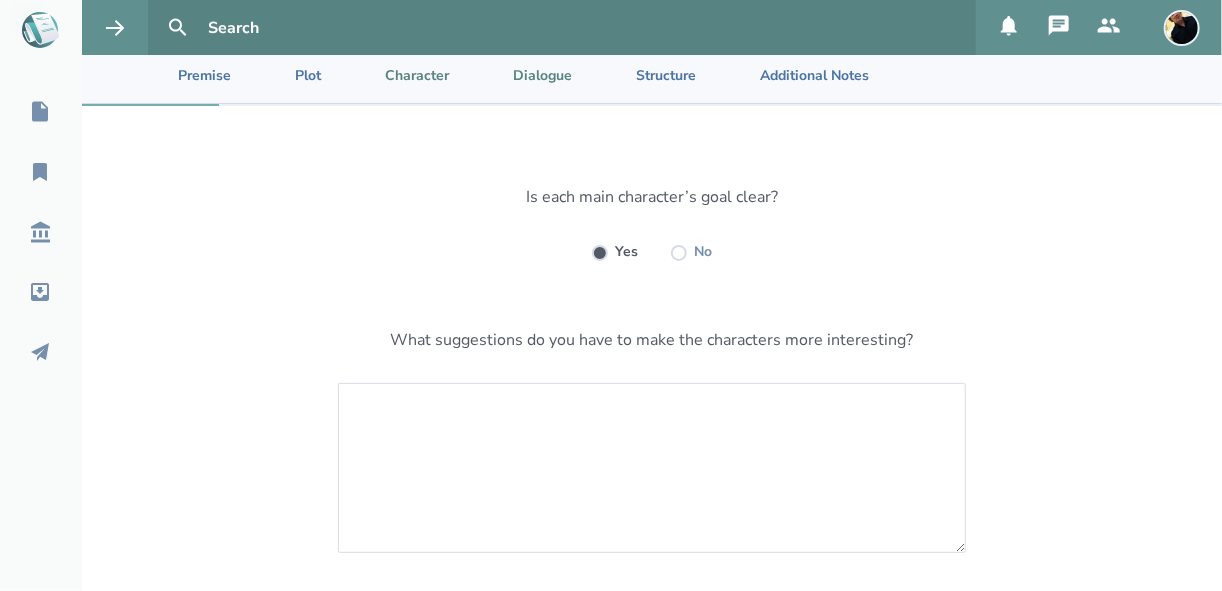 click on "Dialogue" at bounding box center [526, 75] 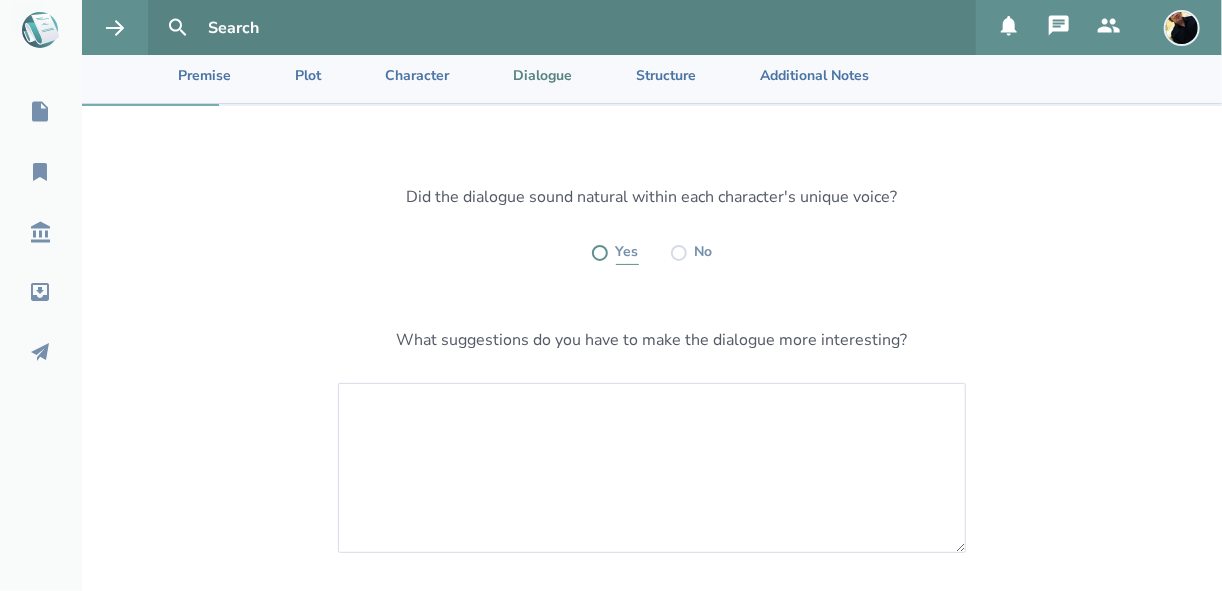 drag, startPoint x: 587, startPoint y: 255, endPoint x: 289, endPoint y: 29, distance: 374.00534 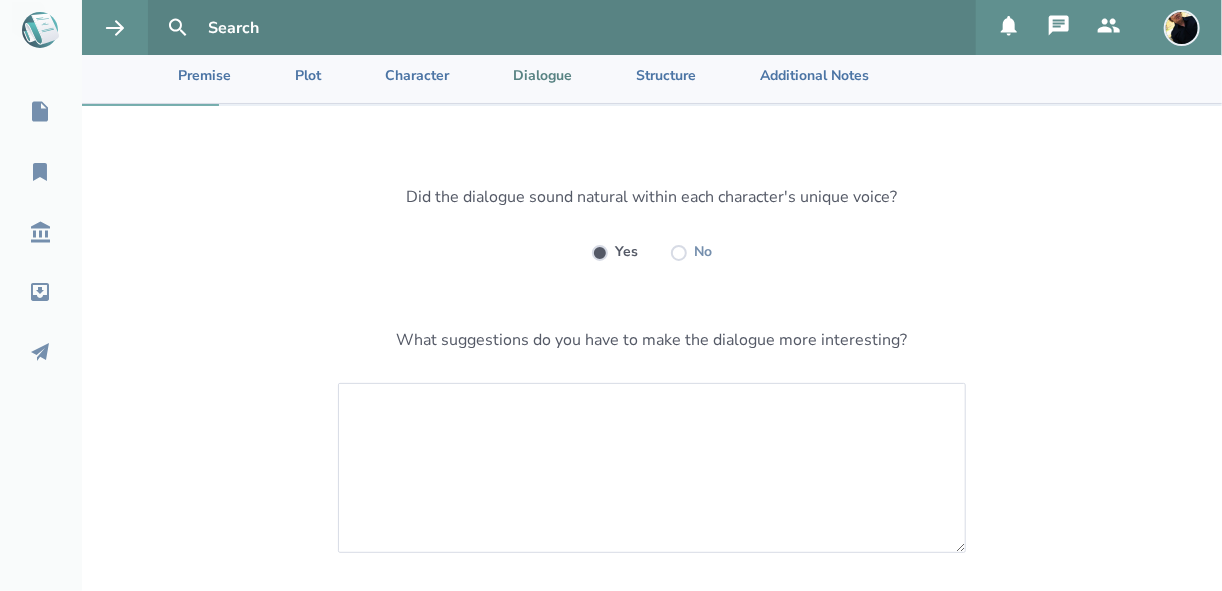 radio on "true" 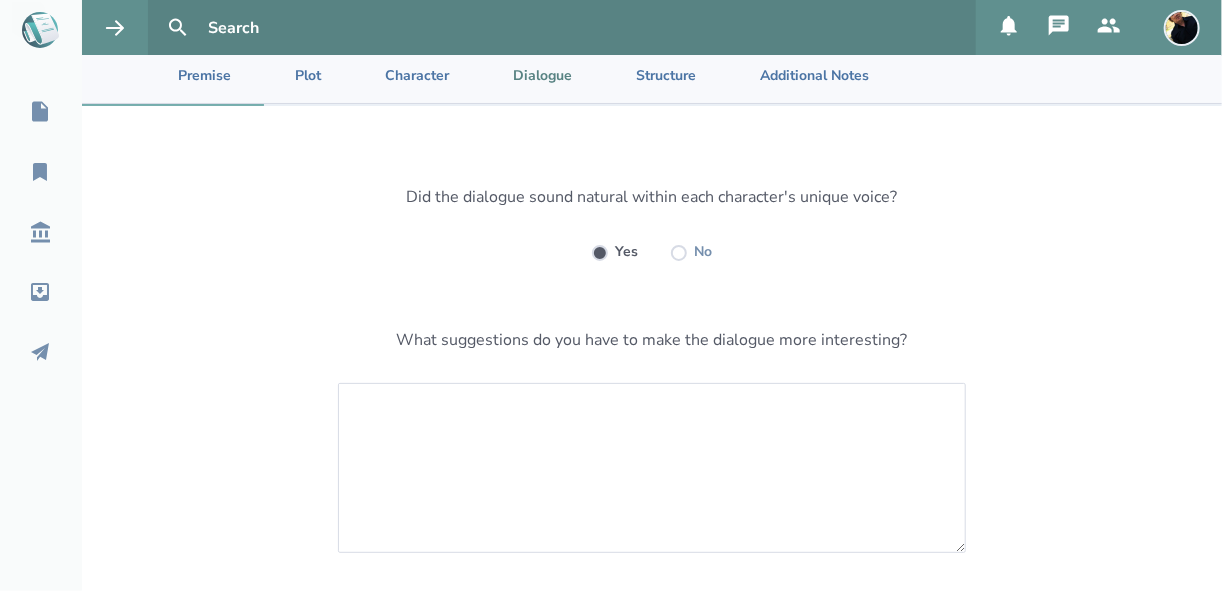 click on "Dialogue" at bounding box center (526, 75) 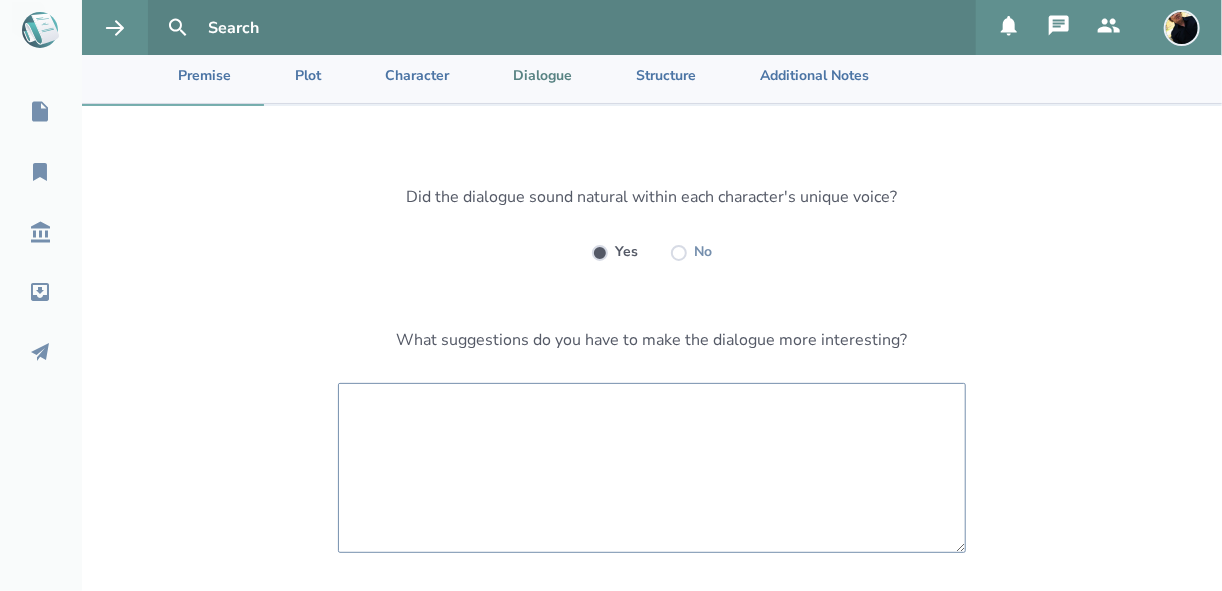 click at bounding box center (652, 468) 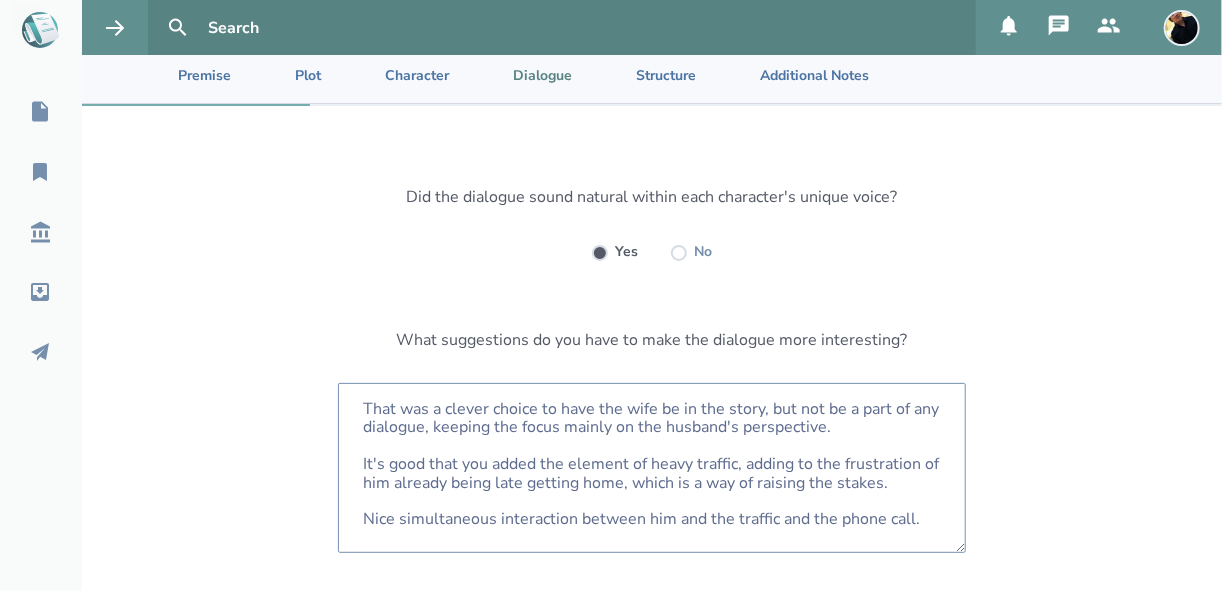 scroll, scrollTop: 35, scrollLeft: 0, axis: vertical 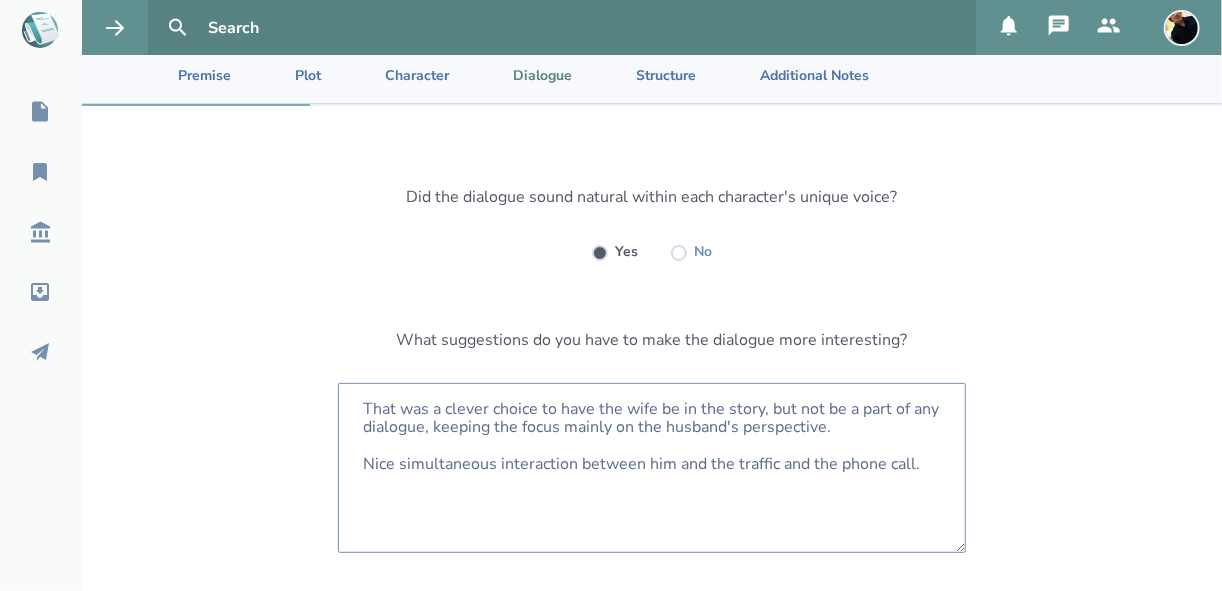 click on "That was a clever choice to have the wife be in the story, but not be a part of any dialogue, keeping the focus mainly on the husband's perspective.
Nice simultaneous interaction between him and the traffic and the phone call." at bounding box center (652, 468) 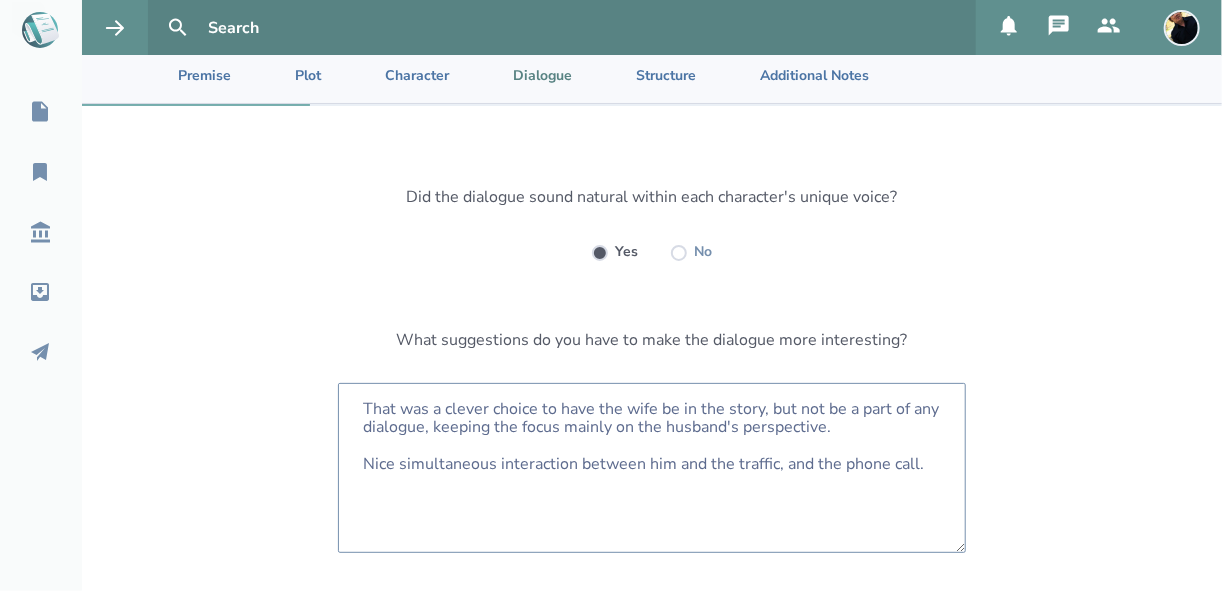 scroll, scrollTop: 23, scrollLeft: 0, axis: vertical 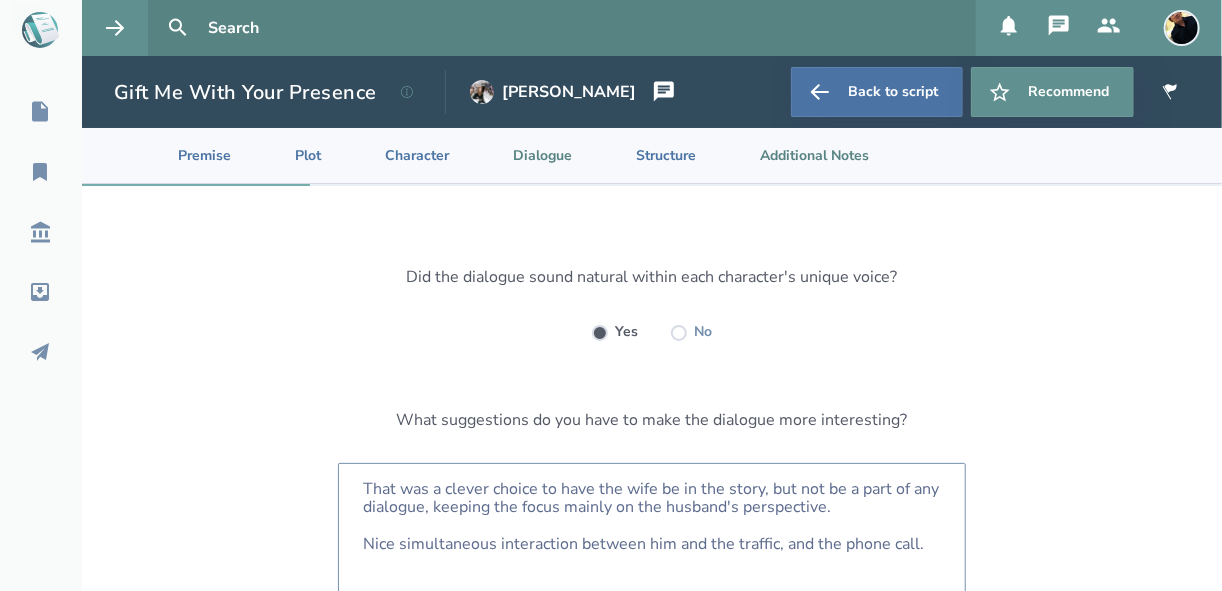 type on "That was a clever choice to have the wife be in the story, but not be a part of any dialogue, keeping the focus mainly on the husband's perspective.
Nice simultaneous interaction between him and the traffic, and the phone call." 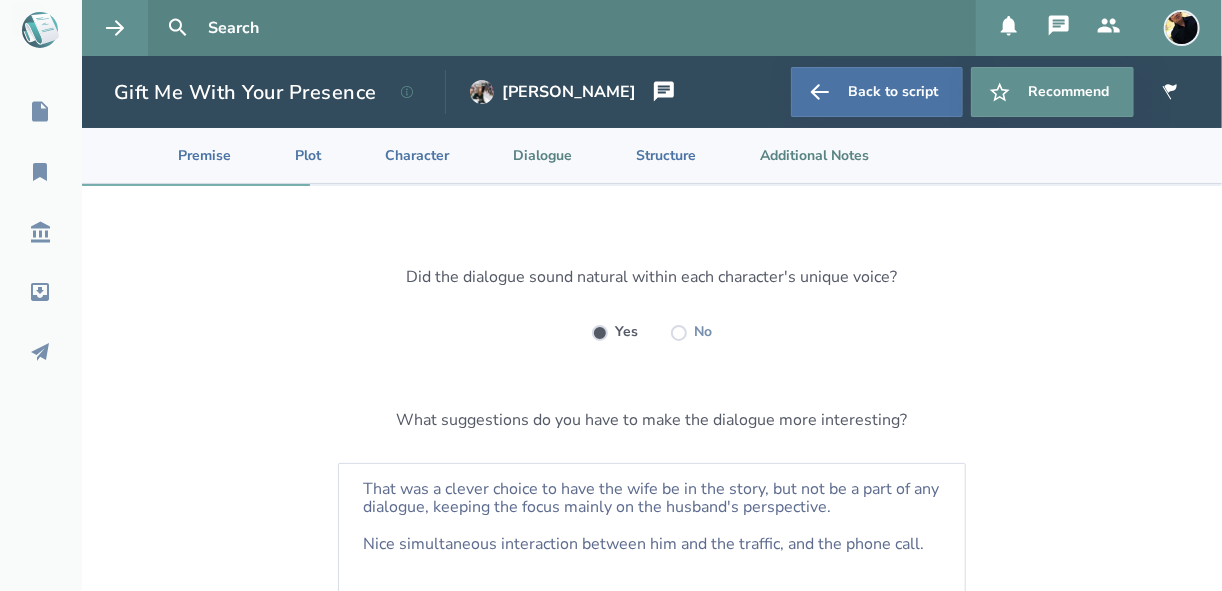 click on "Additional Notes" at bounding box center [798, 155] 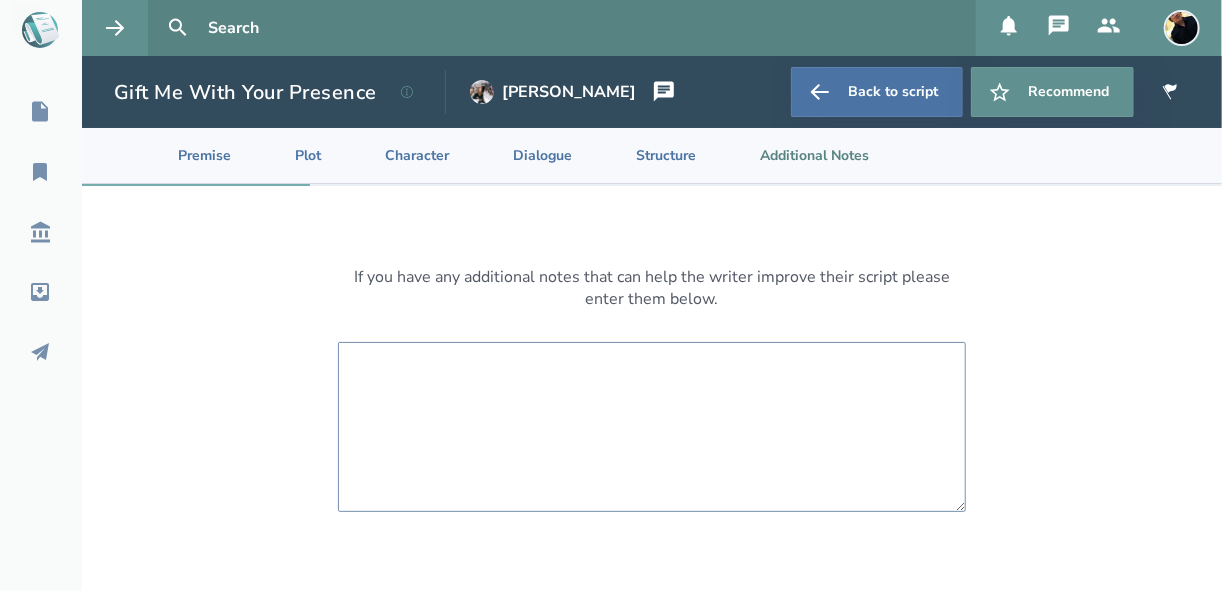click at bounding box center (652, 427) 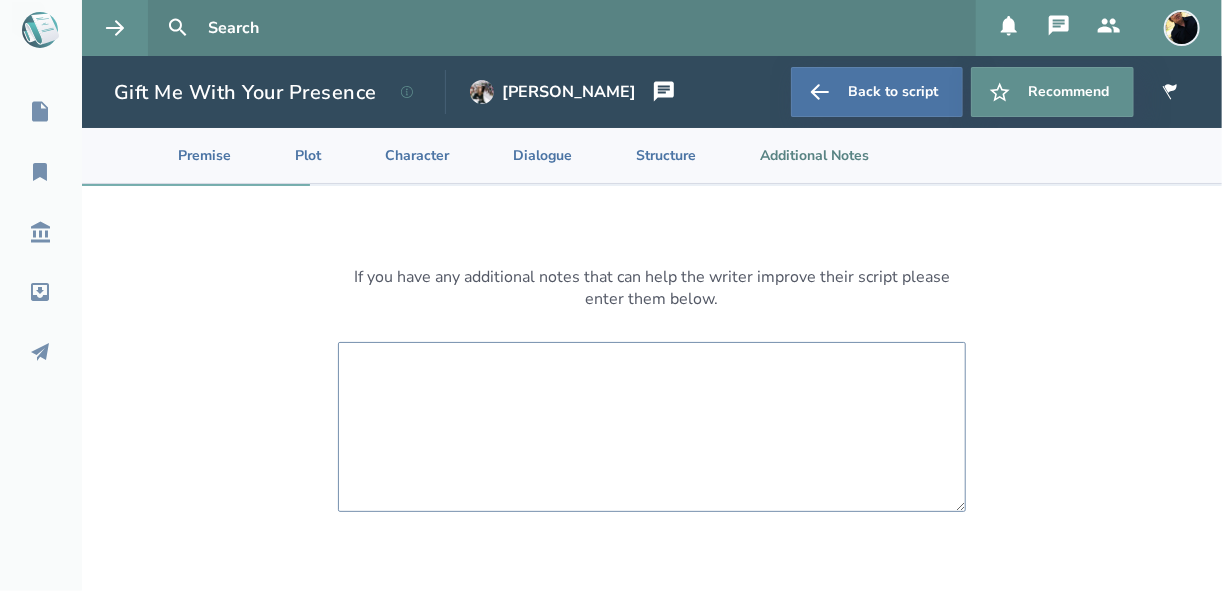 paste on "It's good that you added the element of heavy traffic, adding to the frustration of him already being late getting home, which is a way of raising the stakes." 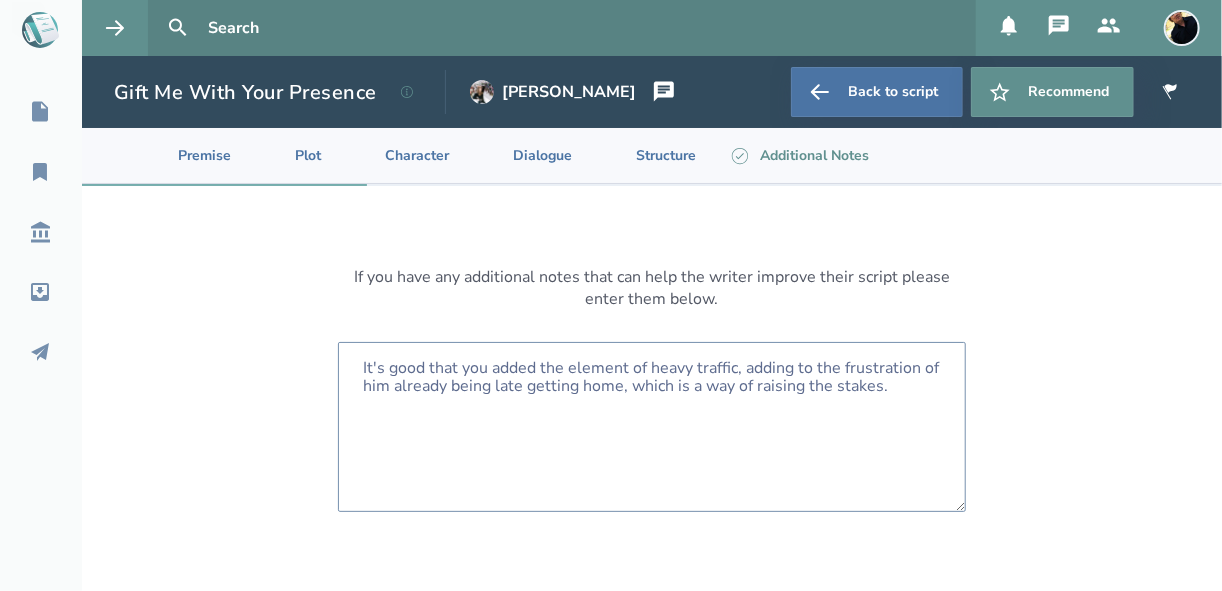 click on "It's good that you added the element of heavy traffic, adding to the frustration of him already being late getting home, which is a way of raising the stakes." at bounding box center (652, 427) 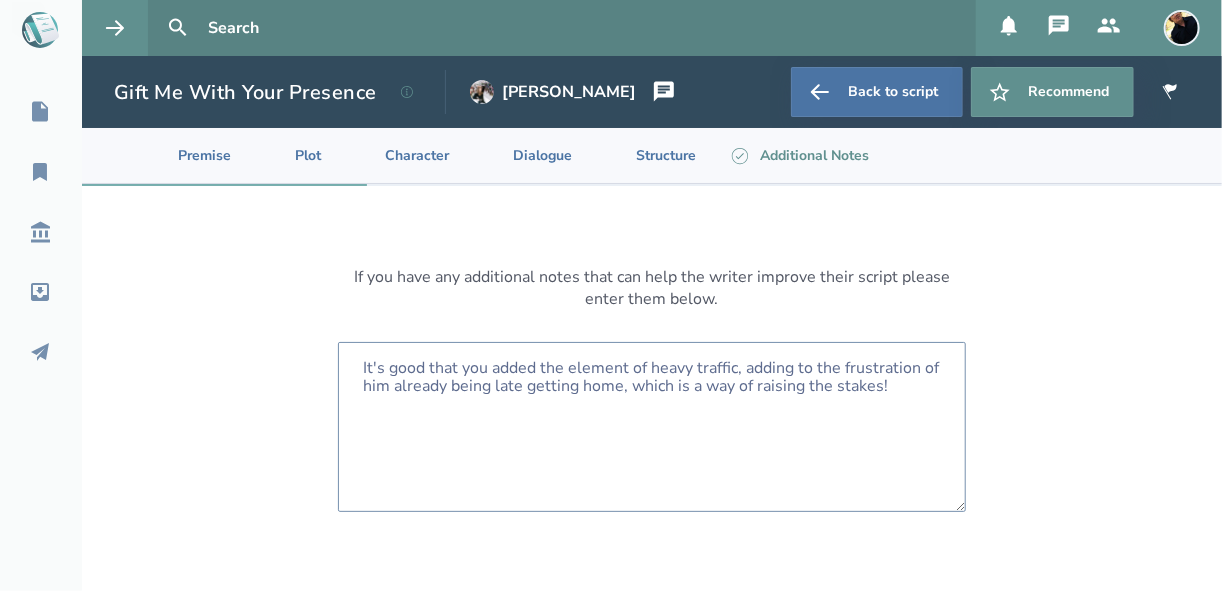 click on "It's good that you added the element of heavy traffic, adding to the frustration of him already being late getting home, which is a way of raising the stakes!" at bounding box center [652, 427] 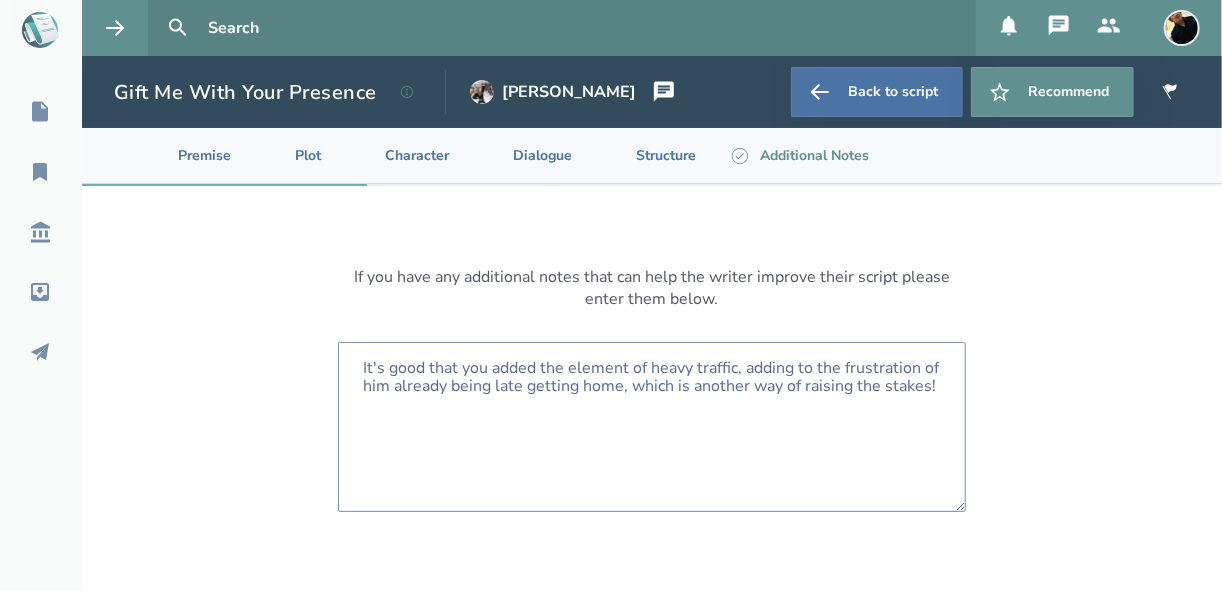 type on "It's good that you added the element of heavy traffic, adding to the frustration of him already being late getting home, which is another way of raising the stakes!" 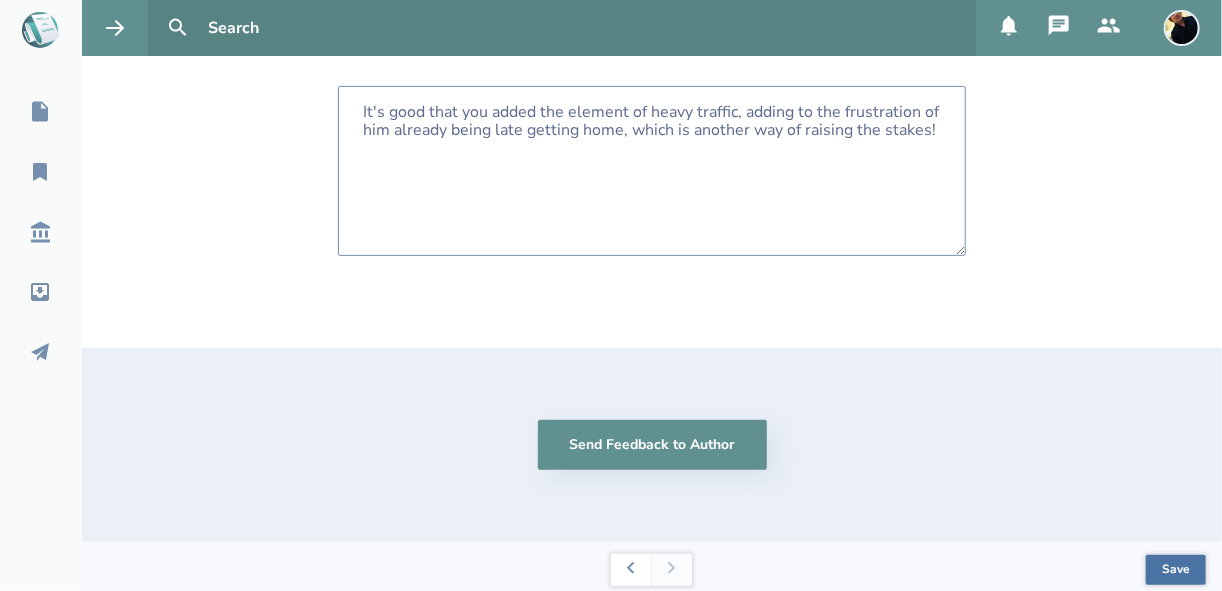 scroll, scrollTop: 264, scrollLeft: 0, axis: vertical 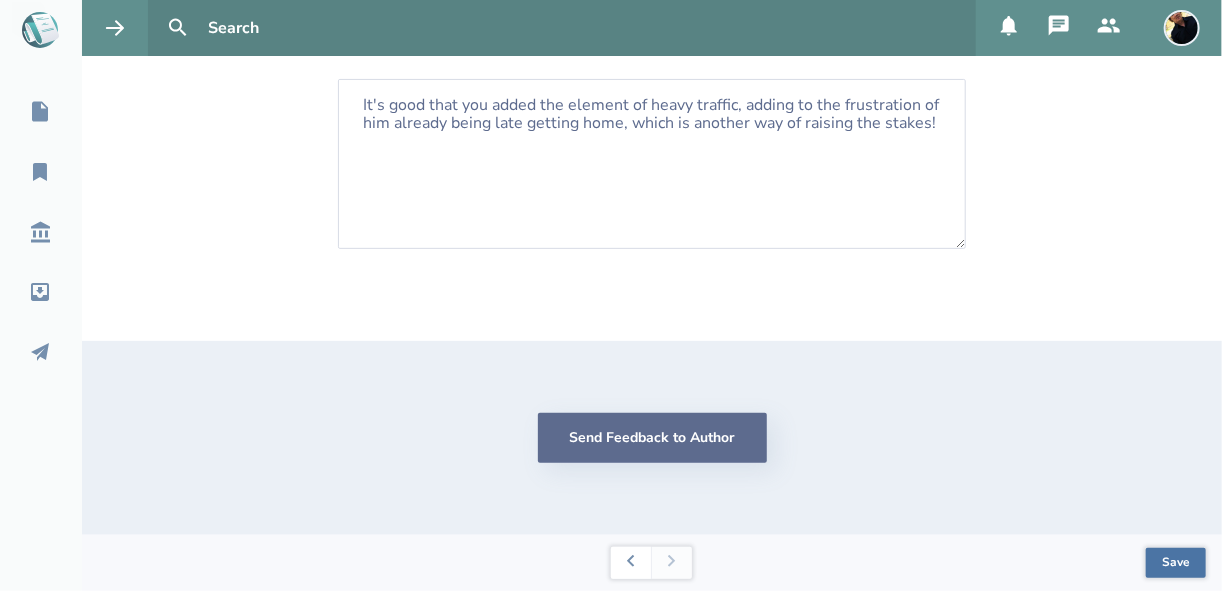click on "Send Feedback to Author" at bounding box center [652, 438] 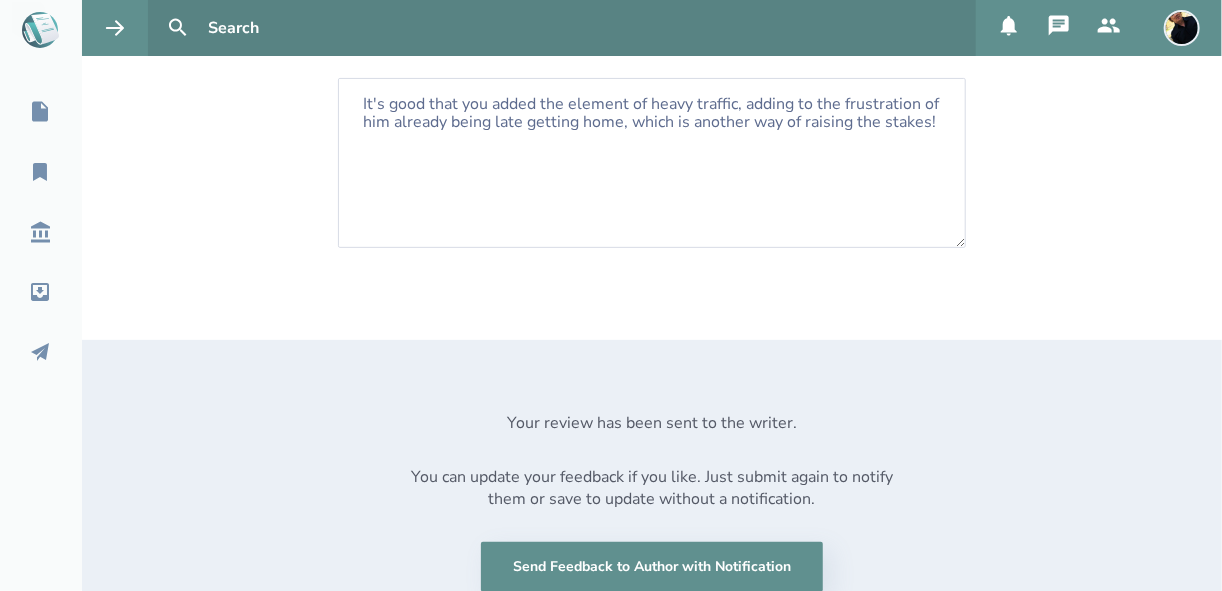 scroll, scrollTop: 0, scrollLeft: 0, axis: both 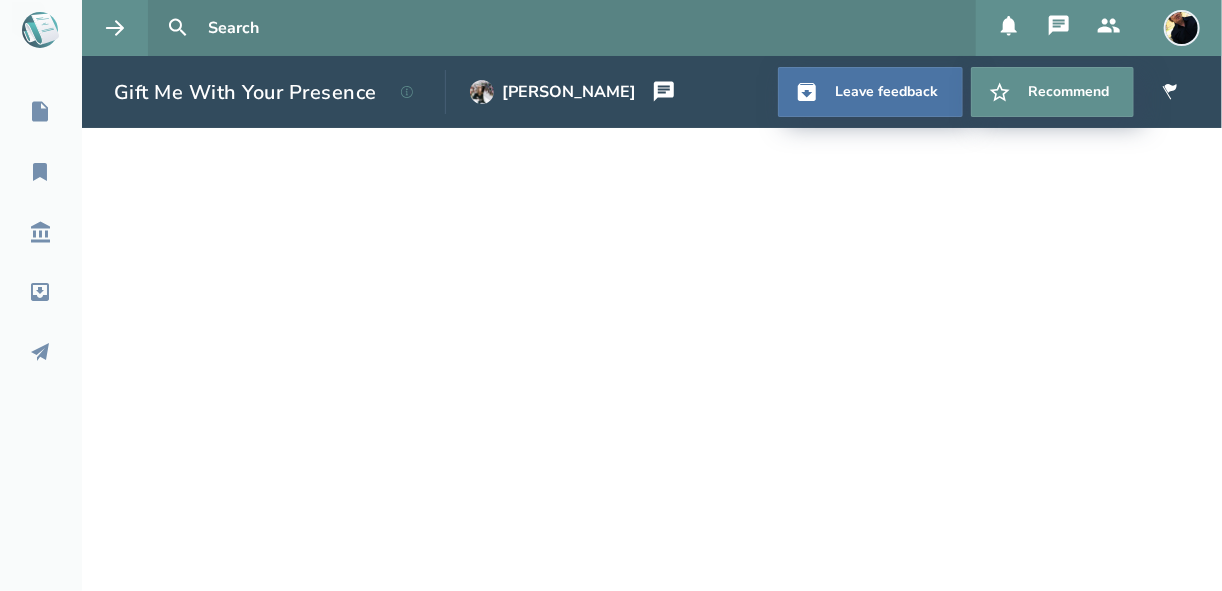 select on "1" 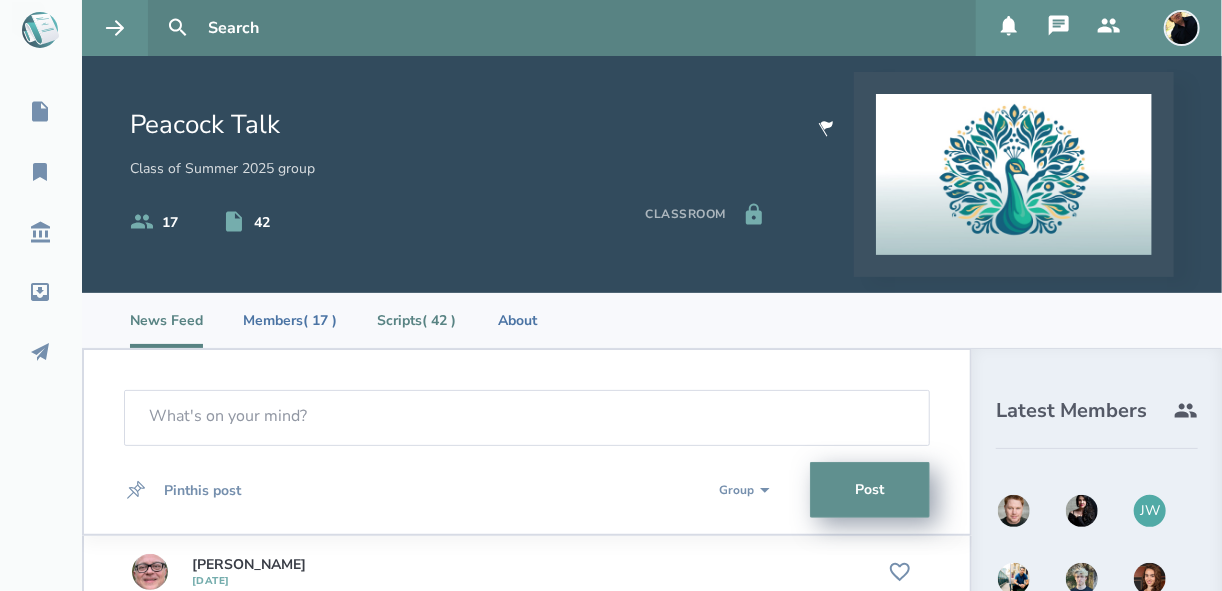 click on "Scripts  ( 42 )" at bounding box center (416, 320) 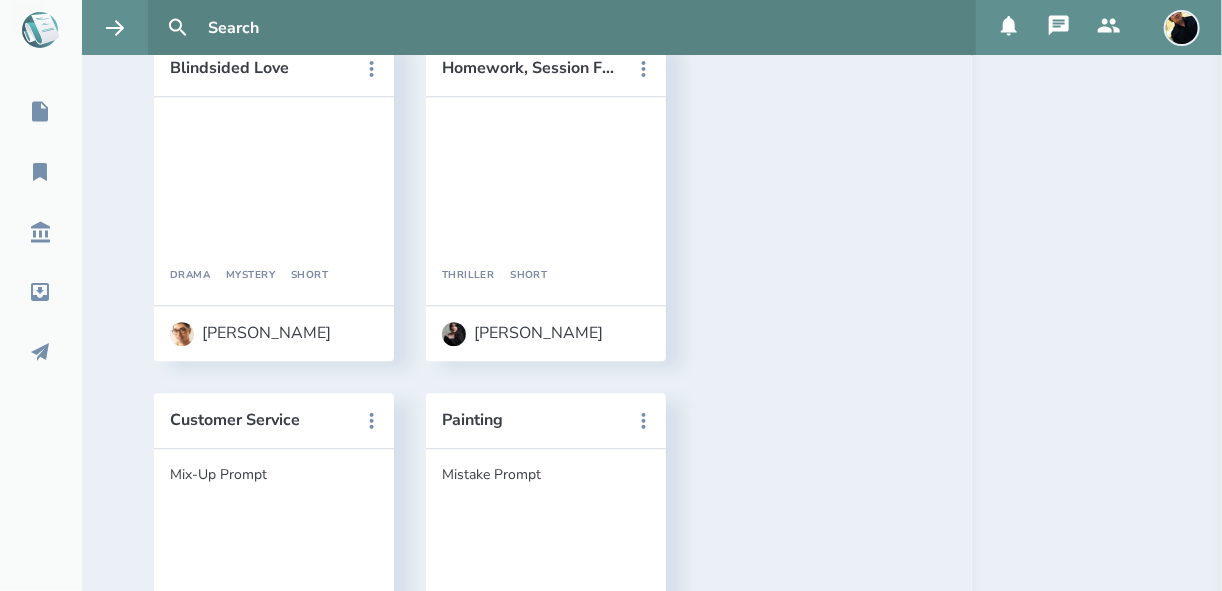 scroll, scrollTop: 2000, scrollLeft: 0, axis: vertical 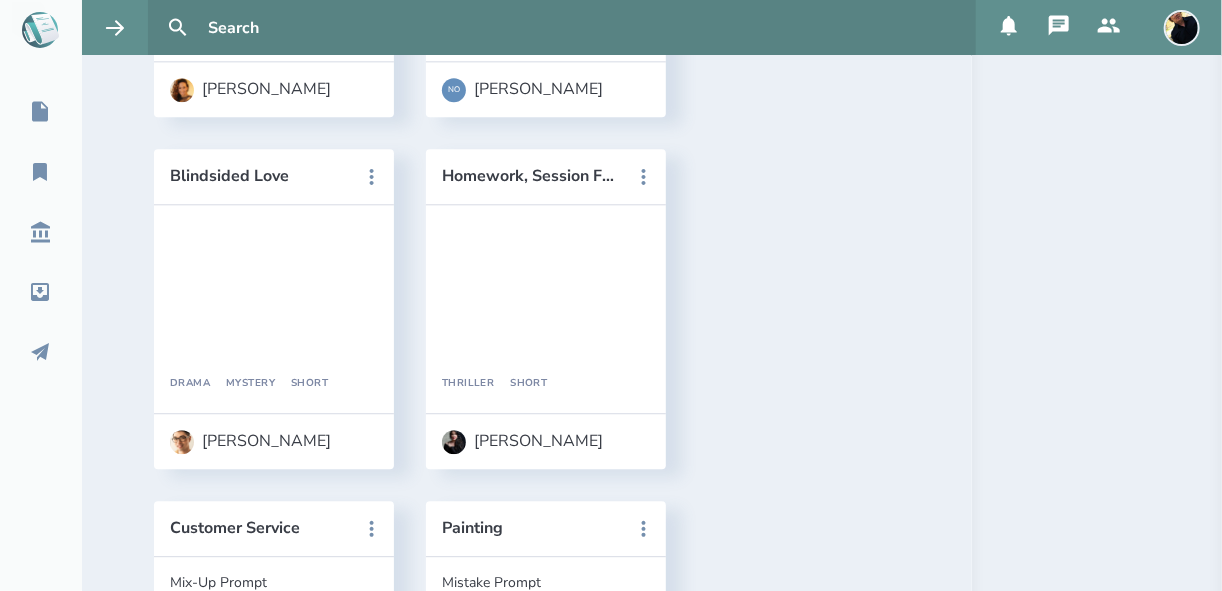 click on "For Pity's Sake" at bounding box center [532, 1232] 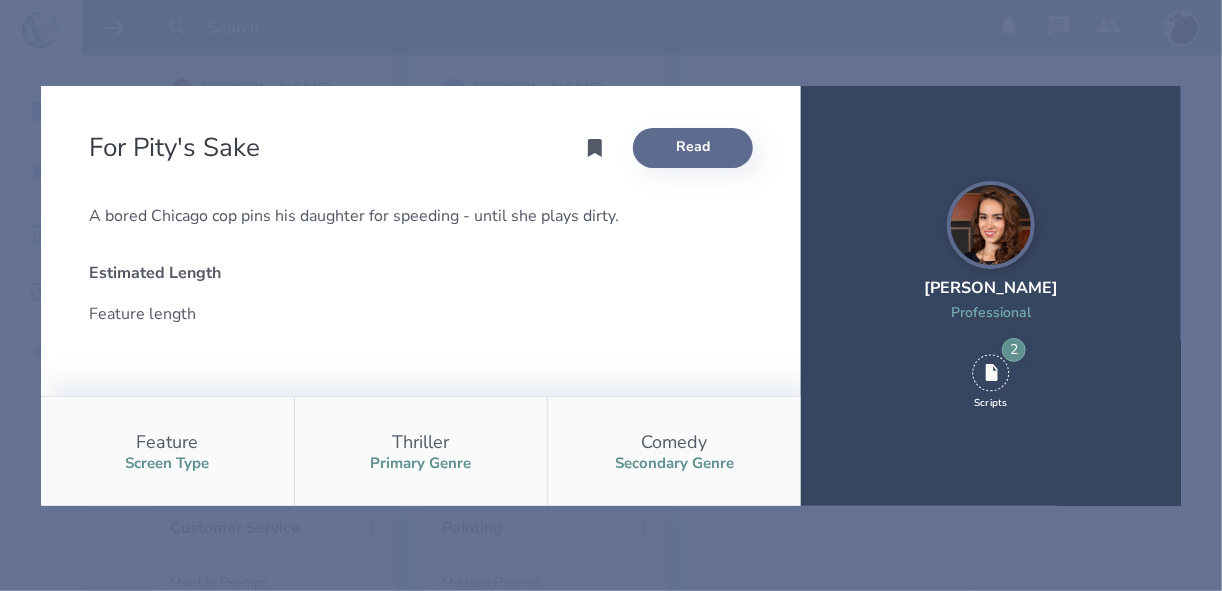 click on "Read" at bounding box center [693, 148] 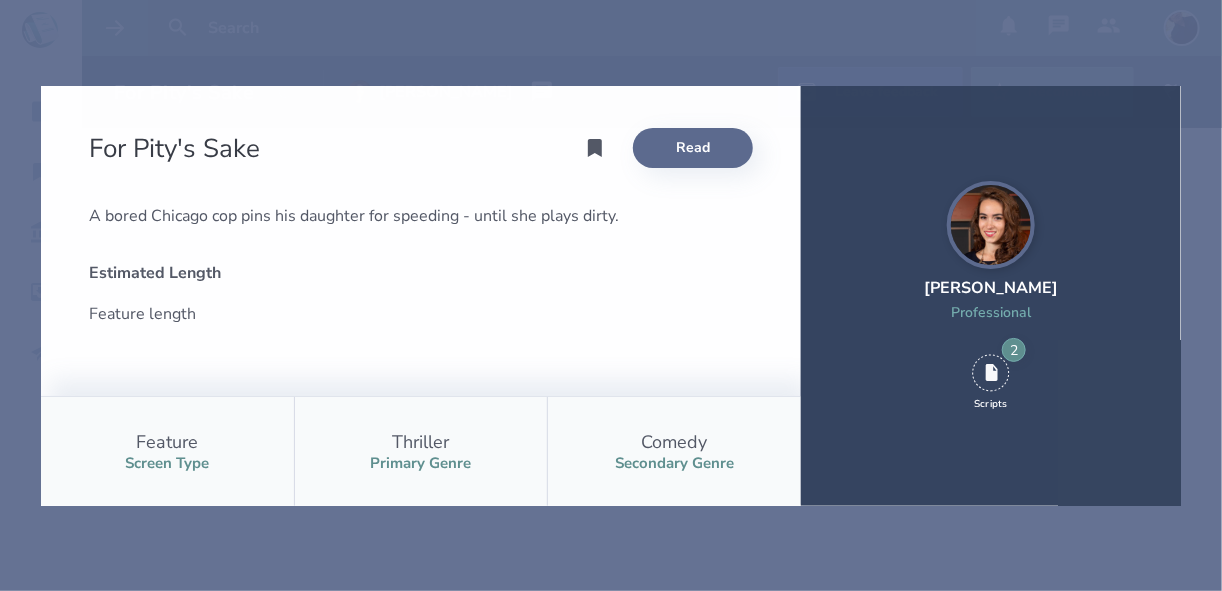scroll, scrollTop: 0, scrollLeft: 0, axis: both 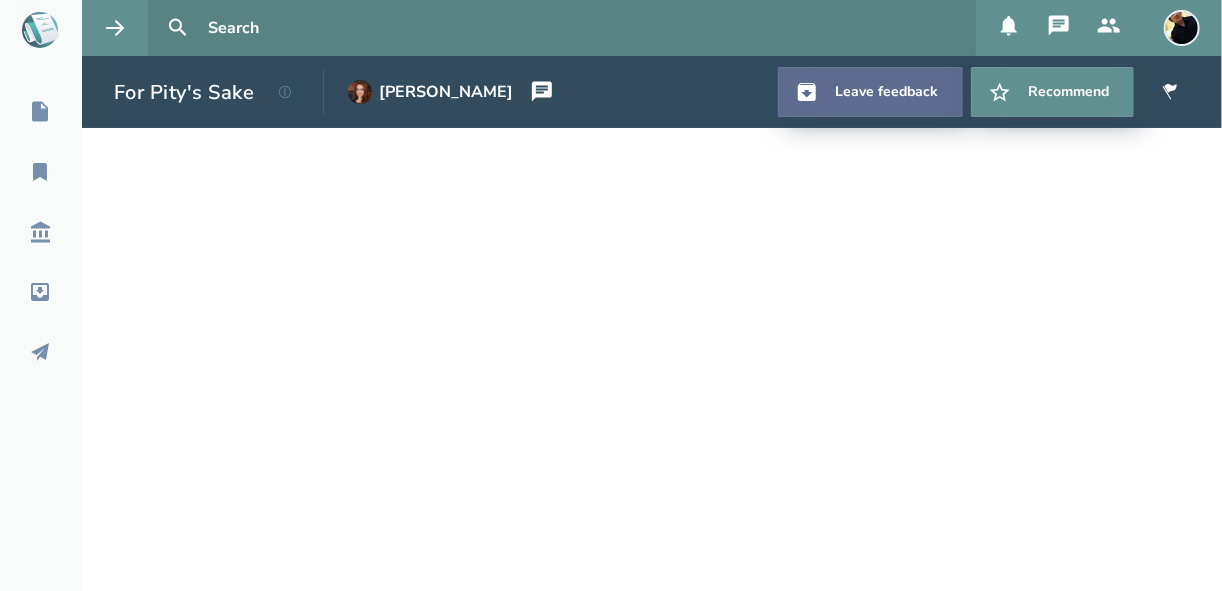 click on "Leave feedback" at bounding box center [870, 92] 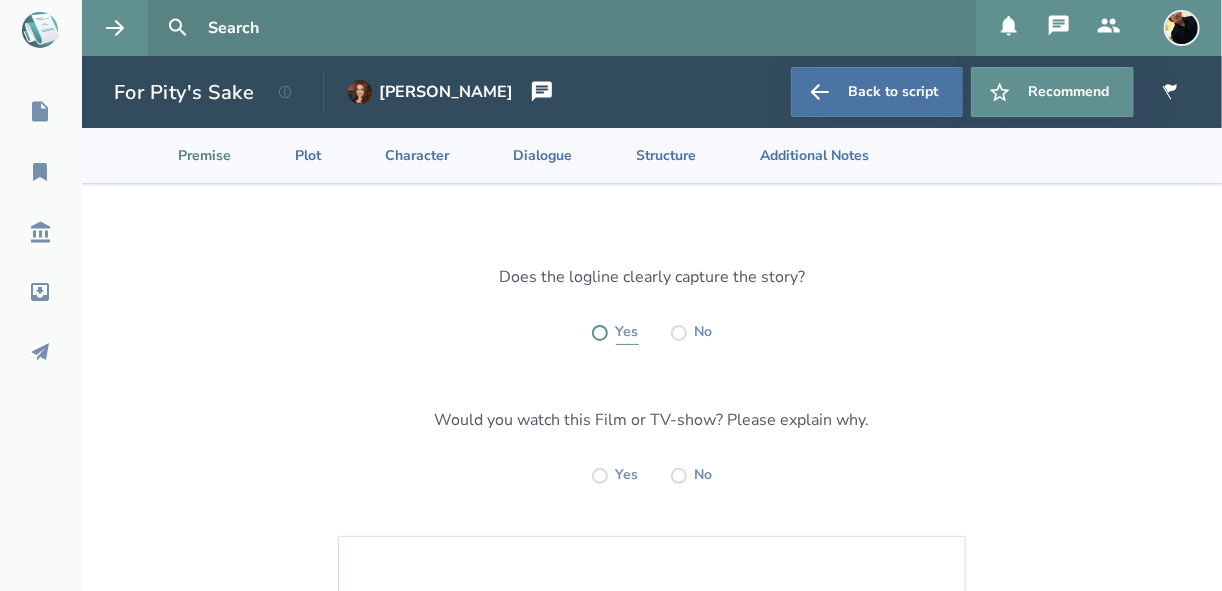 click at bounding box center [600, 333] 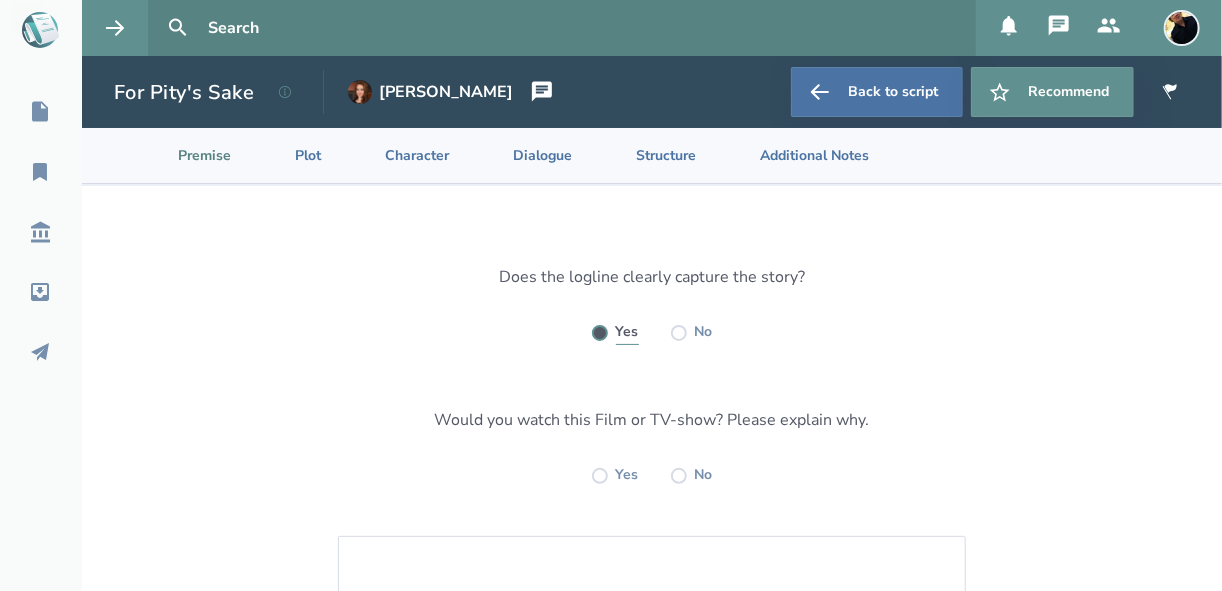 radio on "true" 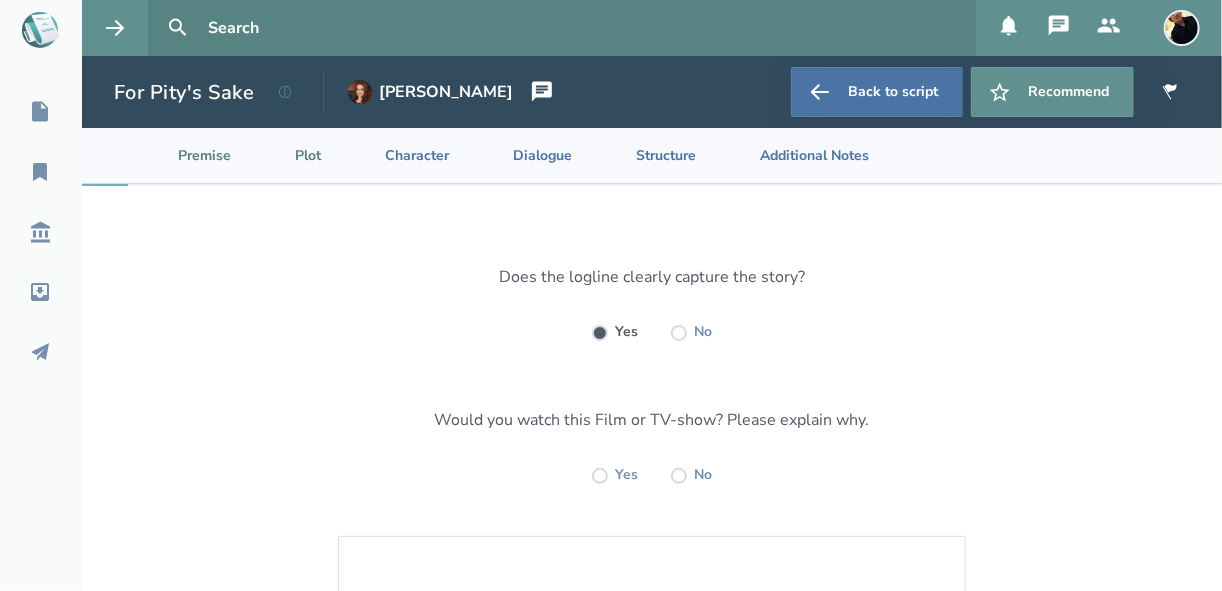 click on "Plot" at bounding box center [292, 155] 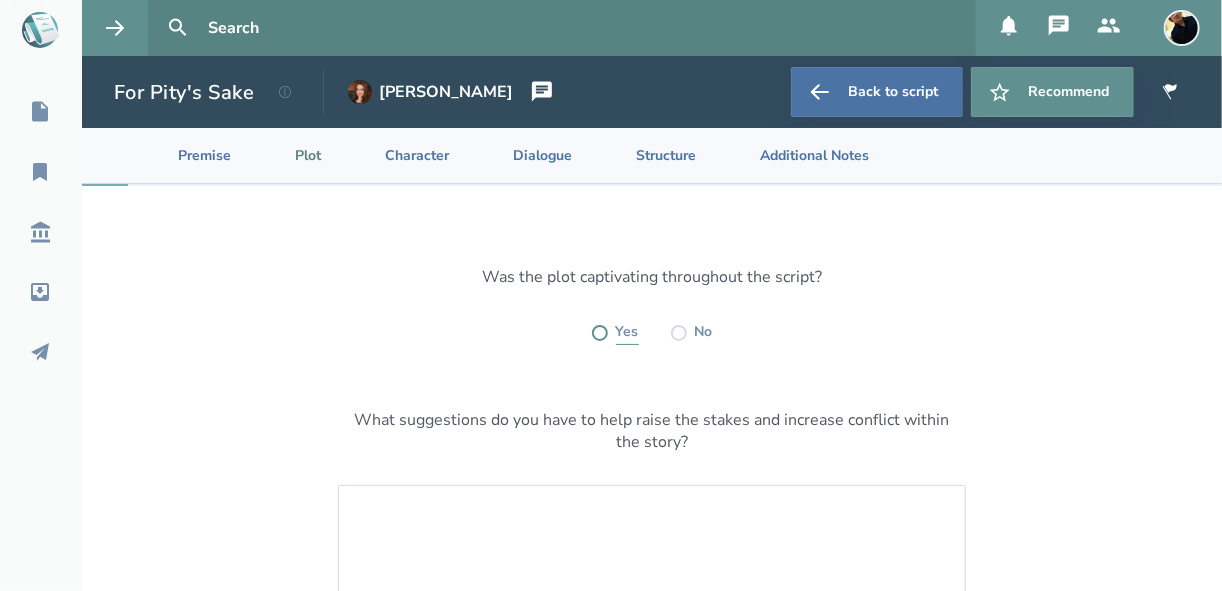 click at bounding box center (600, 333) 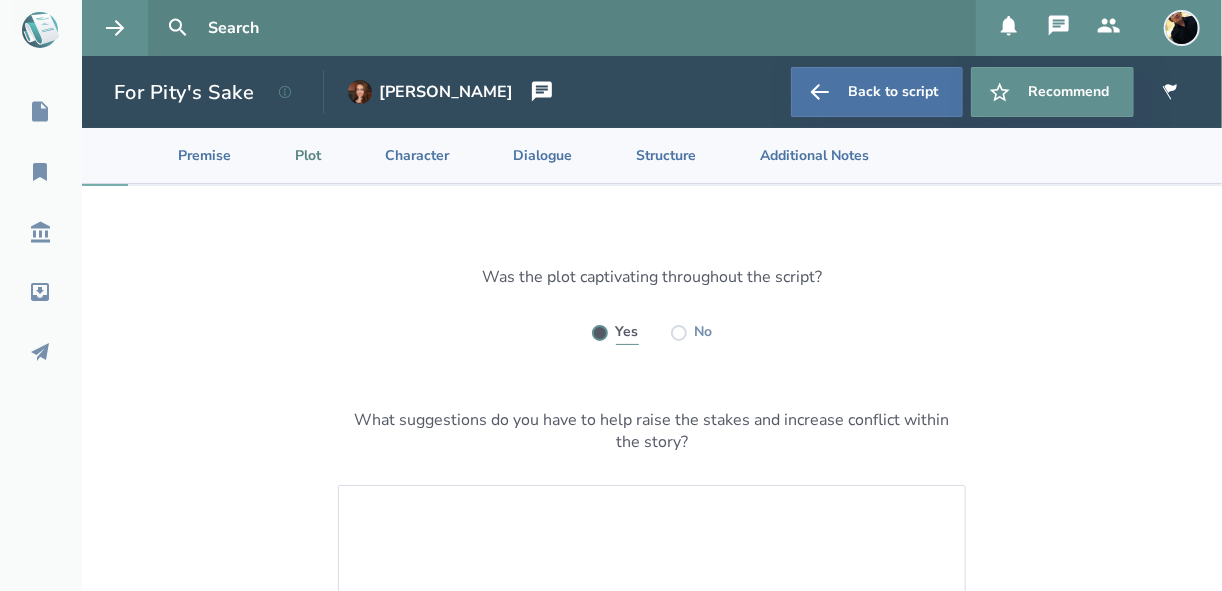 radio on "true" 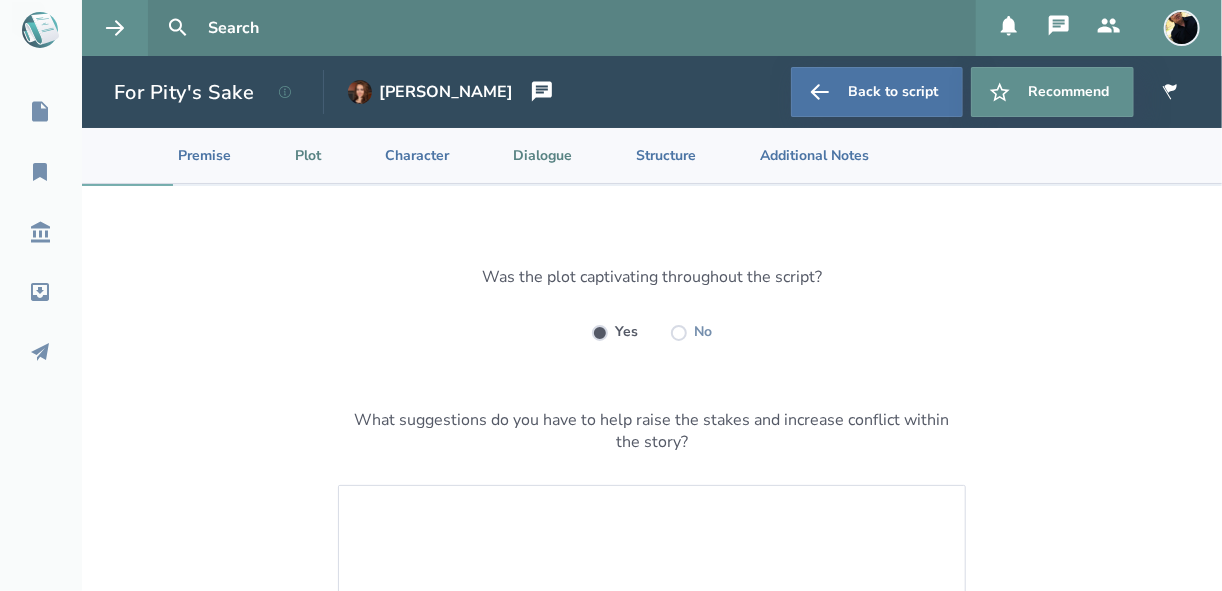 click on "Dialogue" at bounding box center [526, 155] 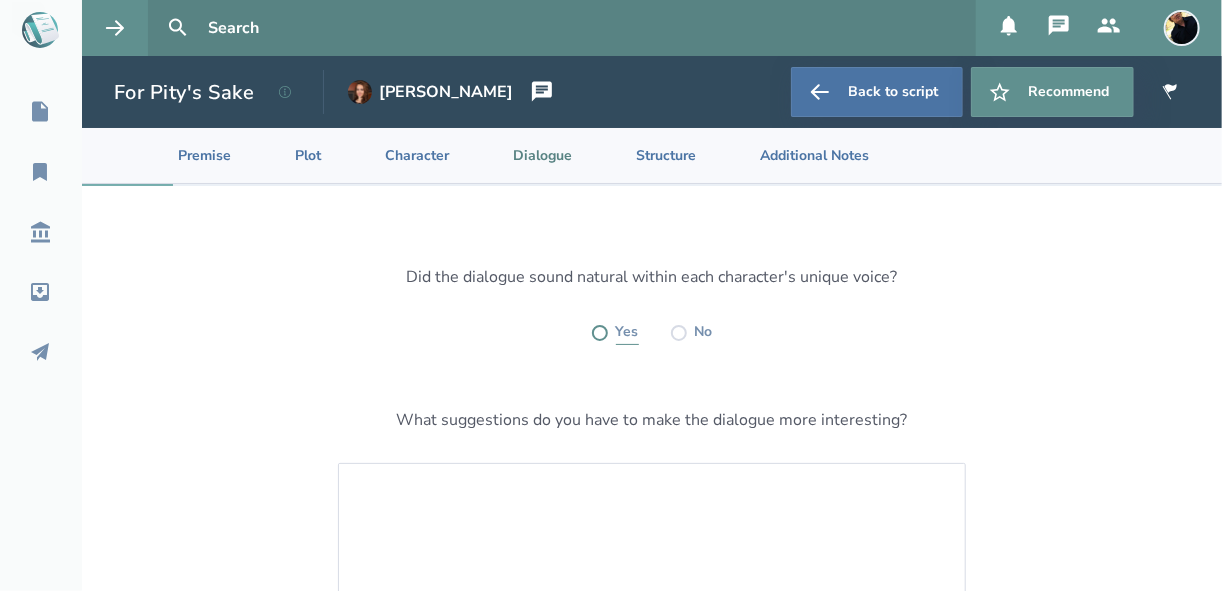 click at bounding box center (600, 333) 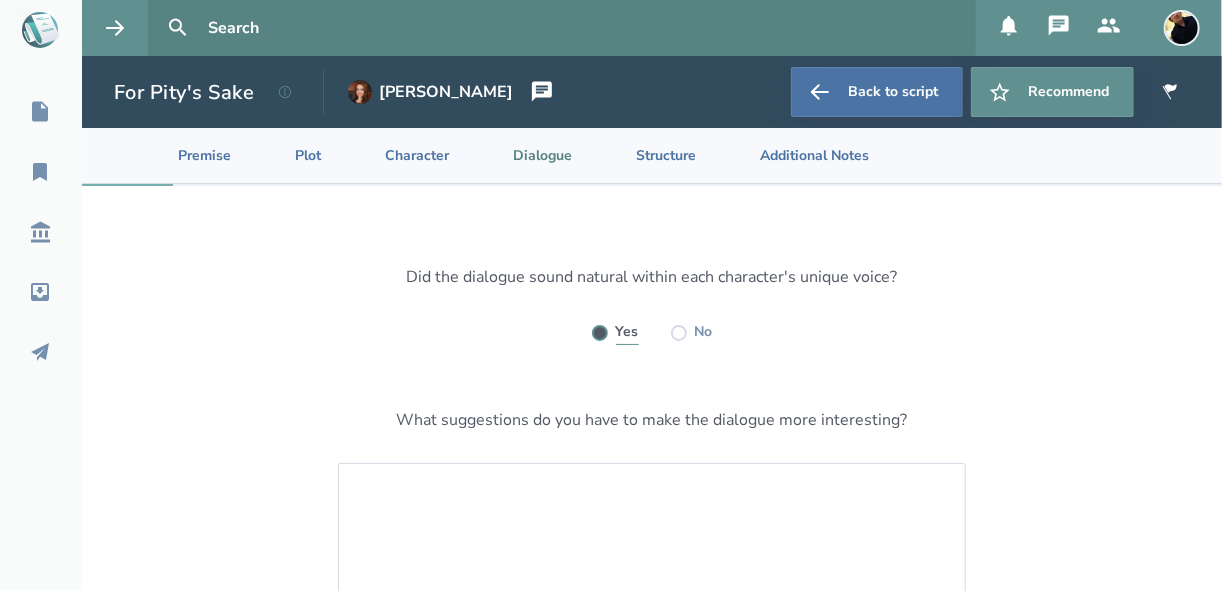 radio on "true" 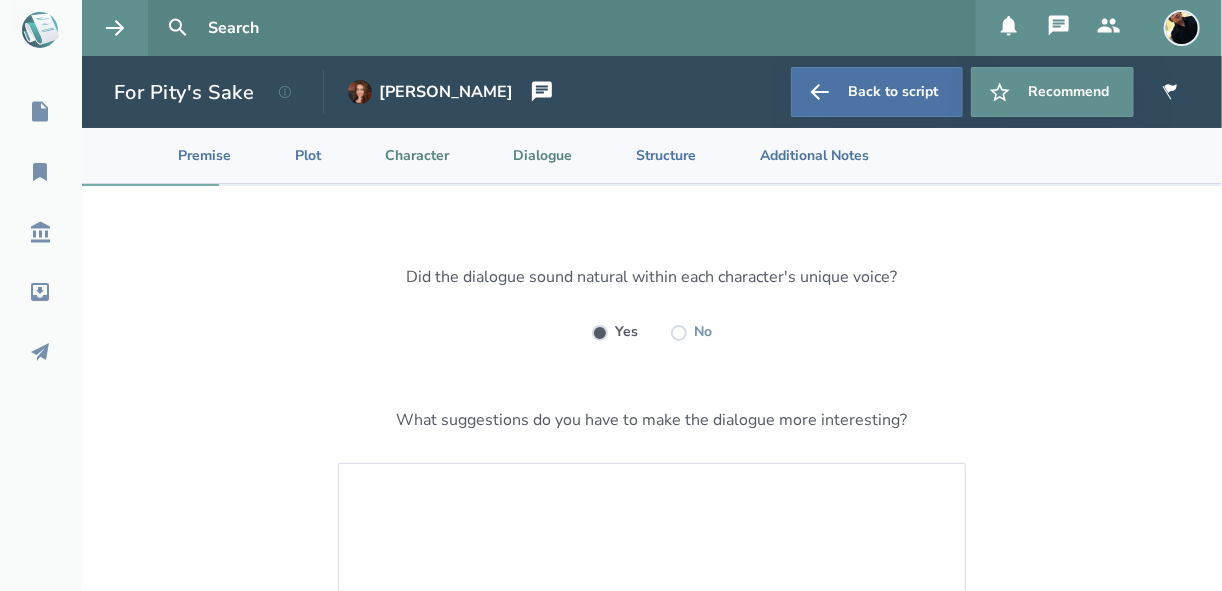 click on "Character" at bounding box center (401, 155) 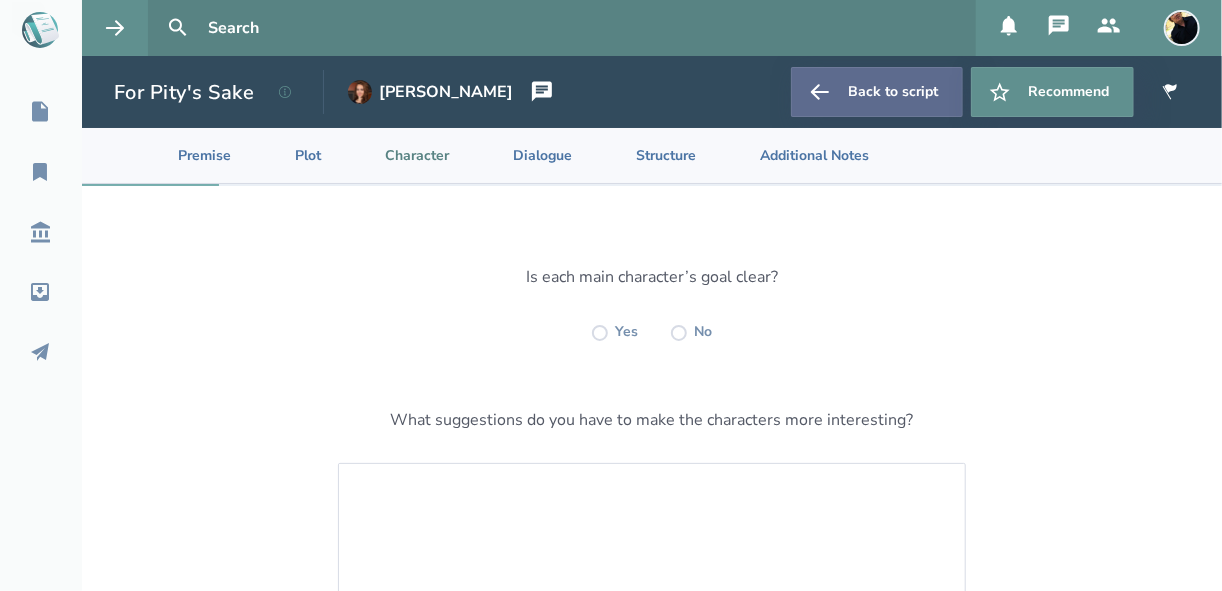 click 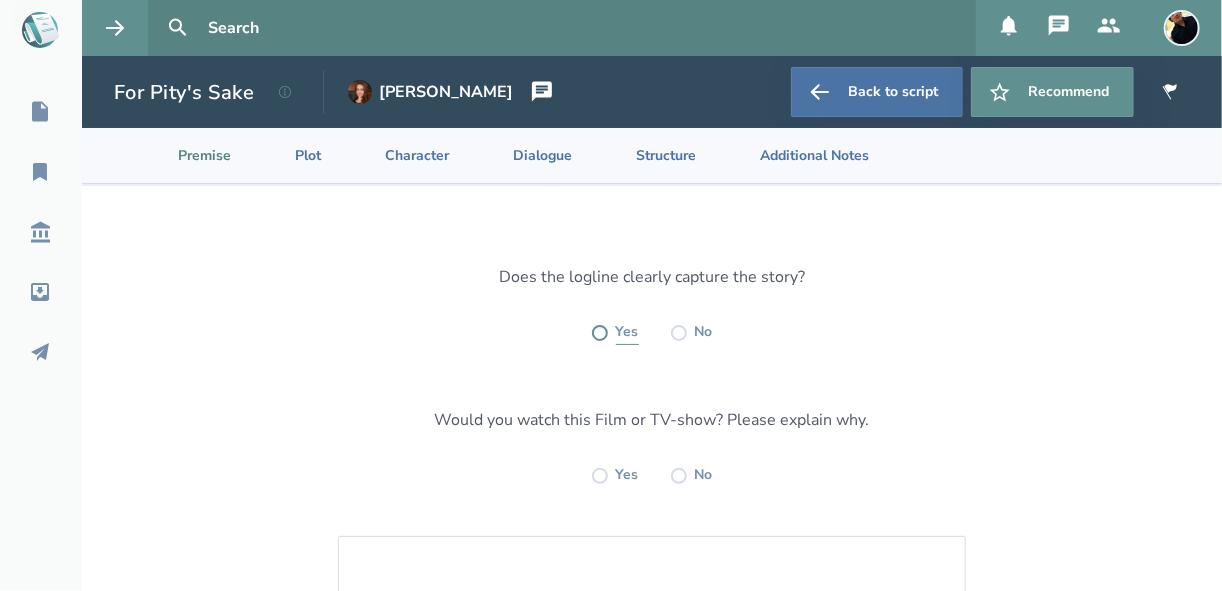 click at bounding box center (600, 333) 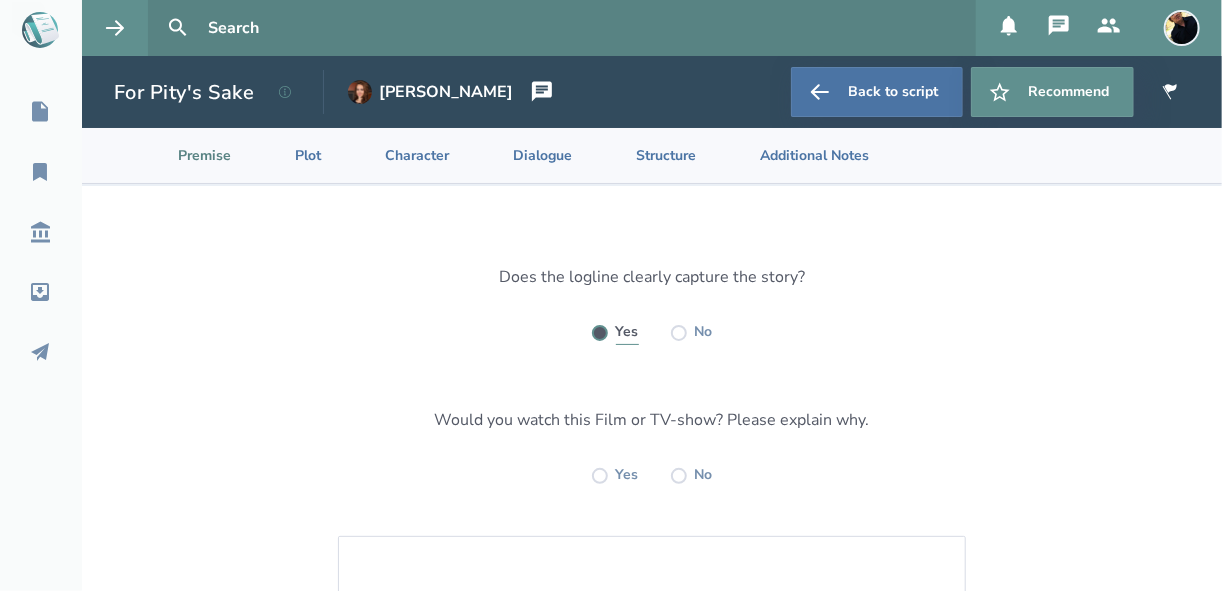 radio on "true" 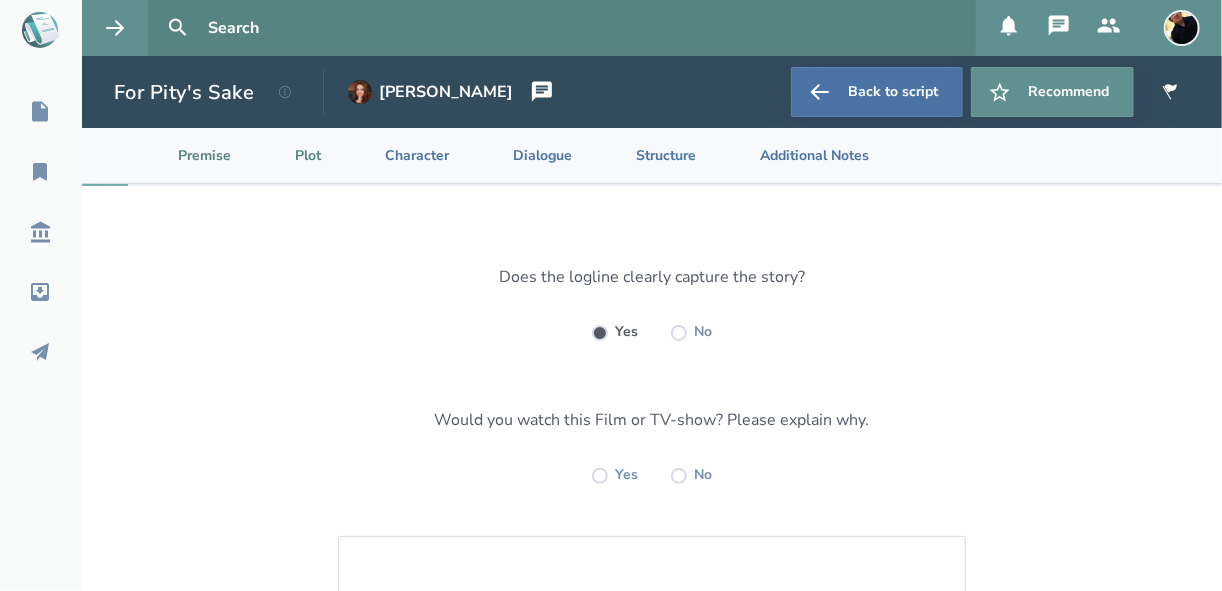click on "Plot" at bounding box center [292, 155] 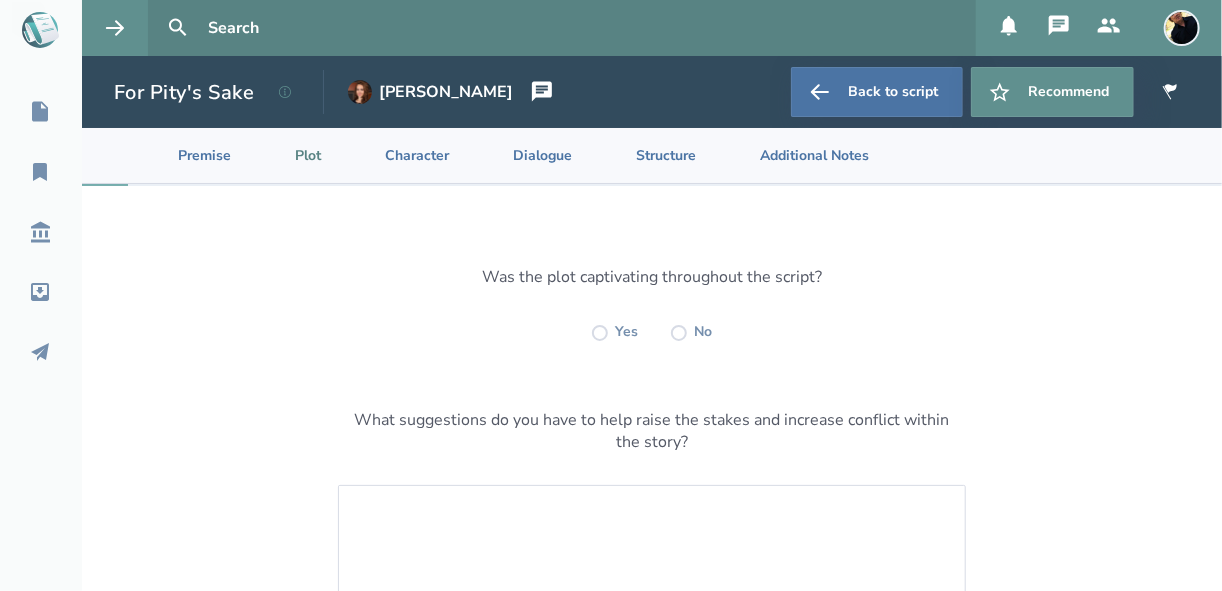 click on "Yes No" at bounding box center [652, 332] 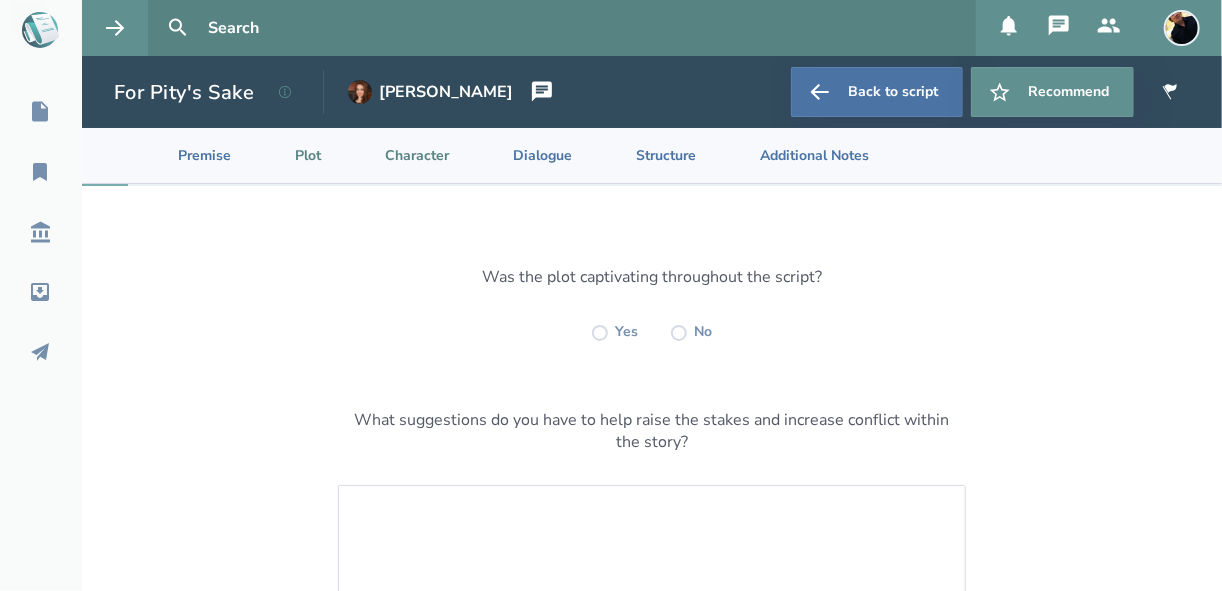 click on "Character" at bounding box center (401, 155) 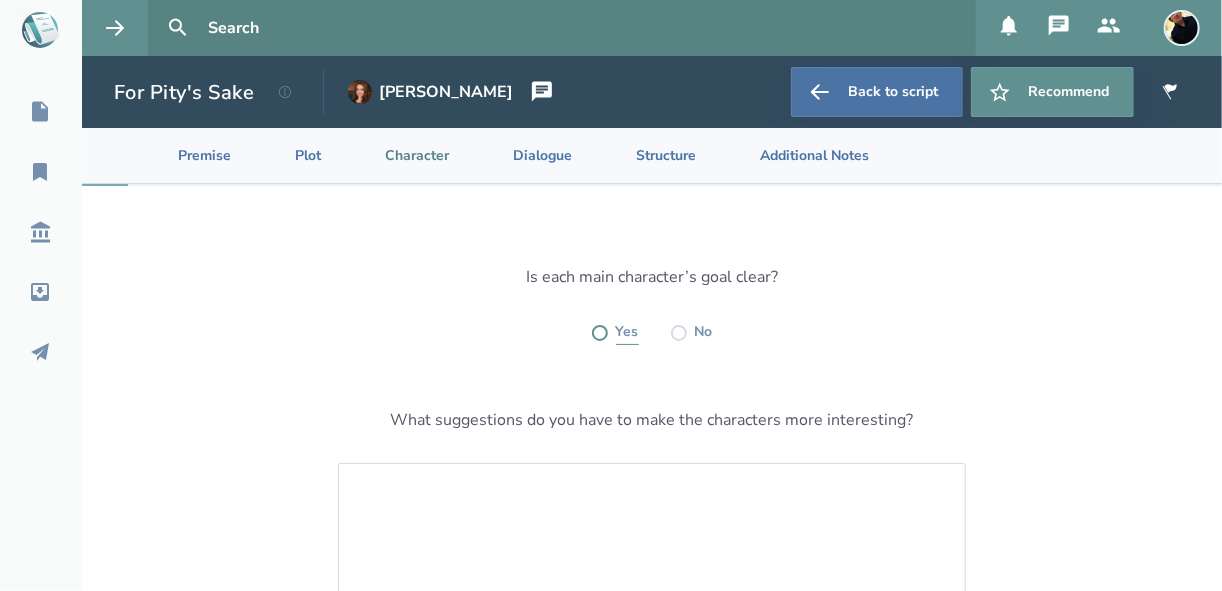 click at bounding box center (600, 333) 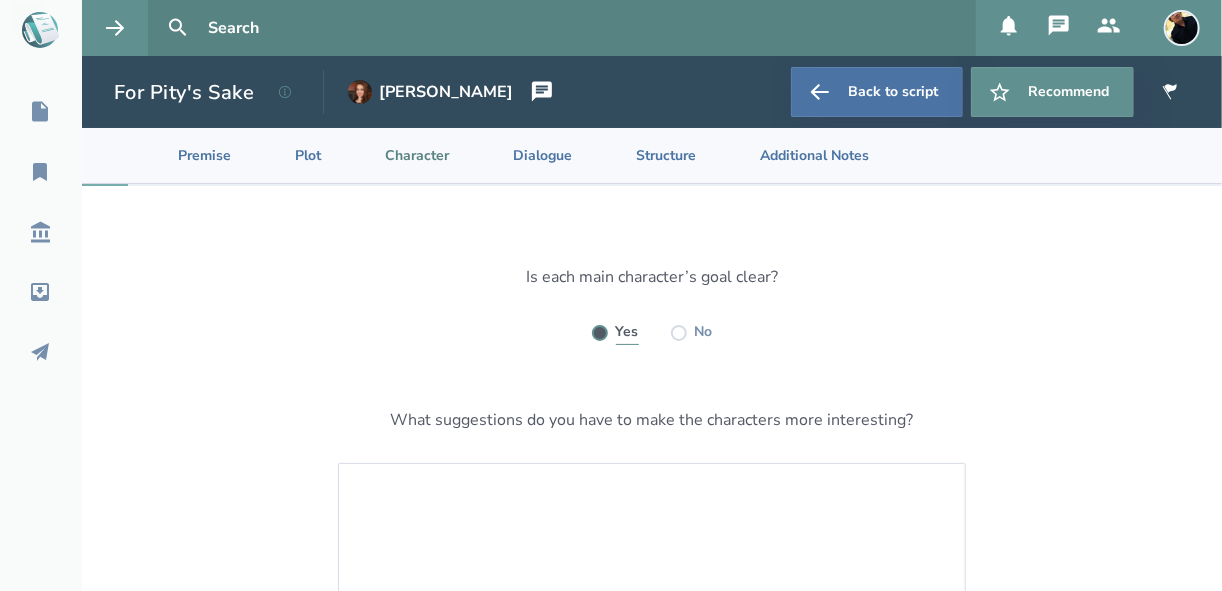 radio on "true" 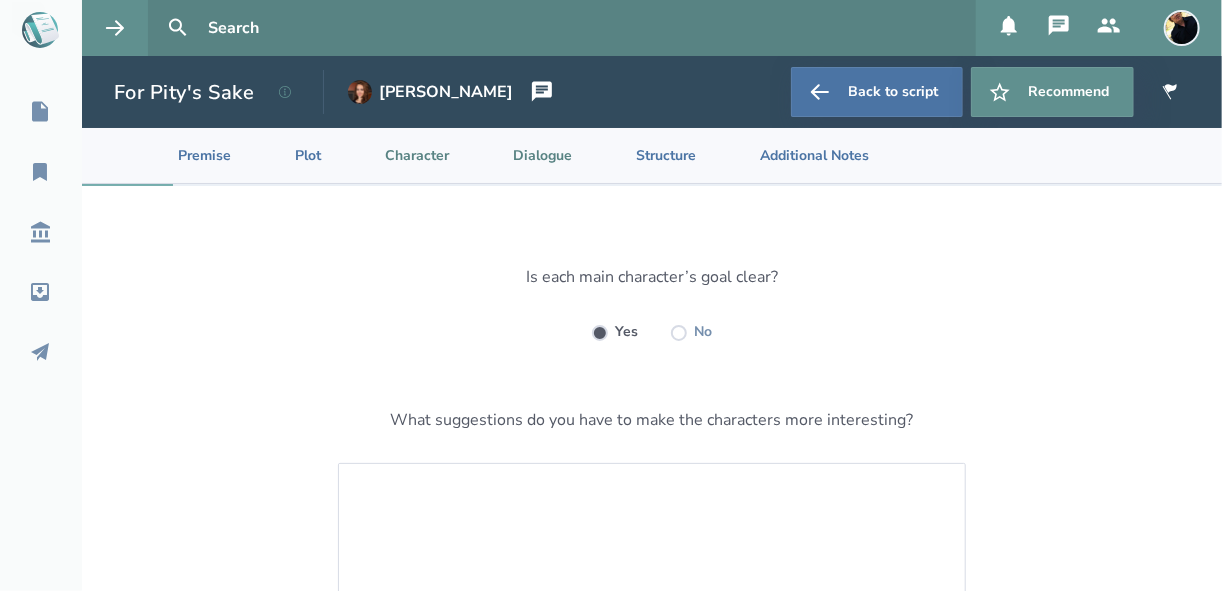 click on "Dialogue" at bounding box center (526, 155) 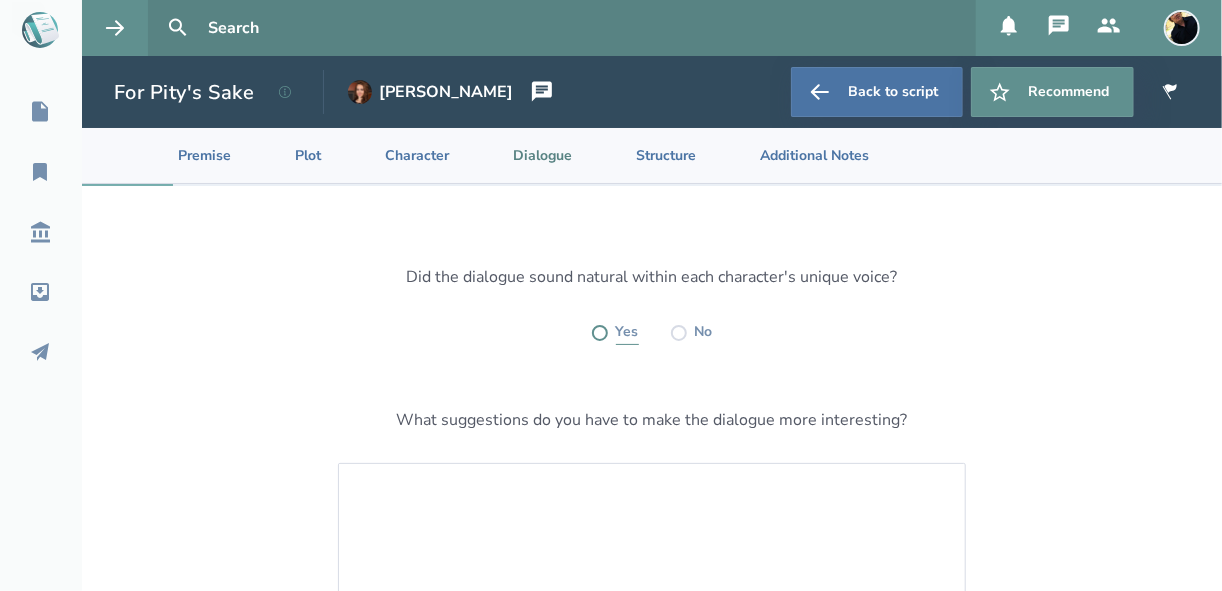 click at bounding box center [600, 333] 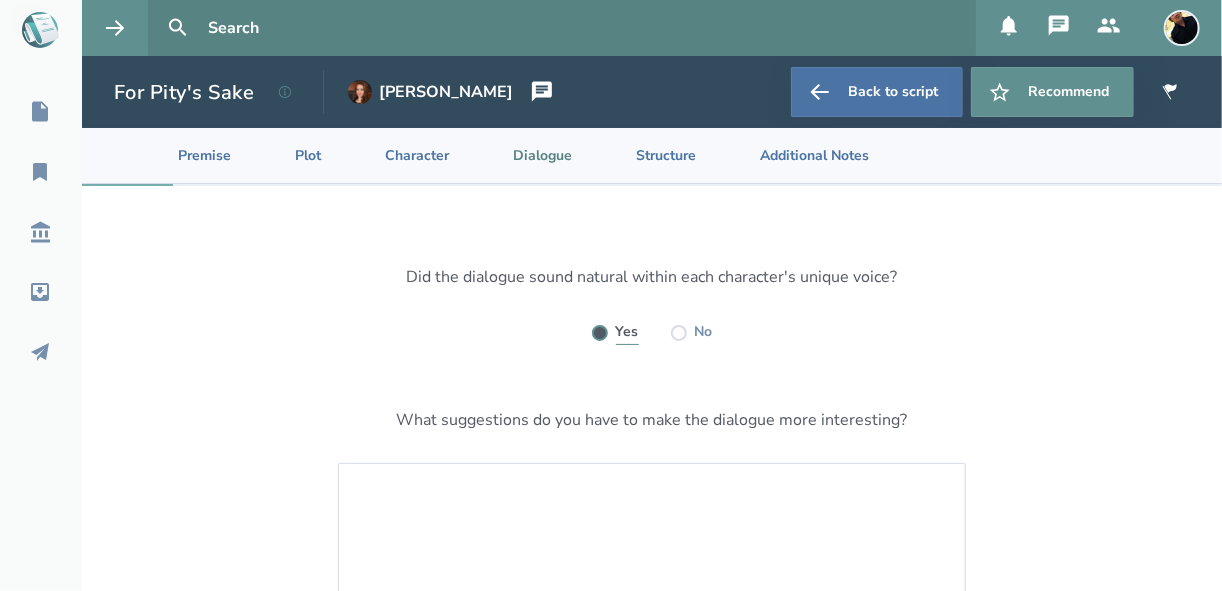 radio on "true" 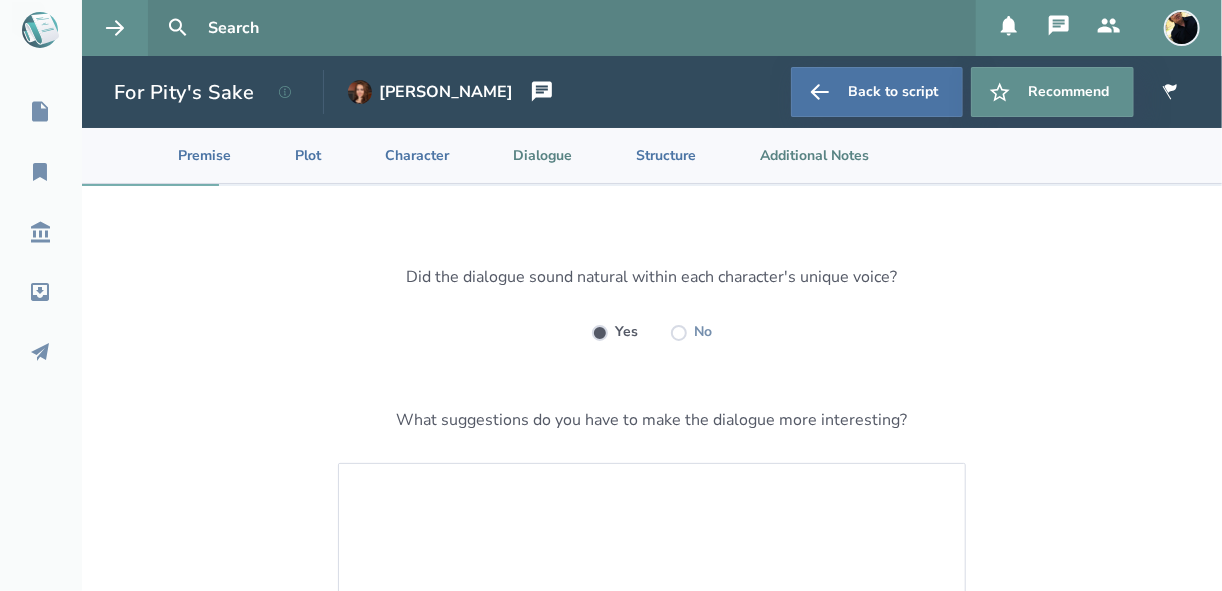click on "Additional Notes" at bounding box center [798, 155] 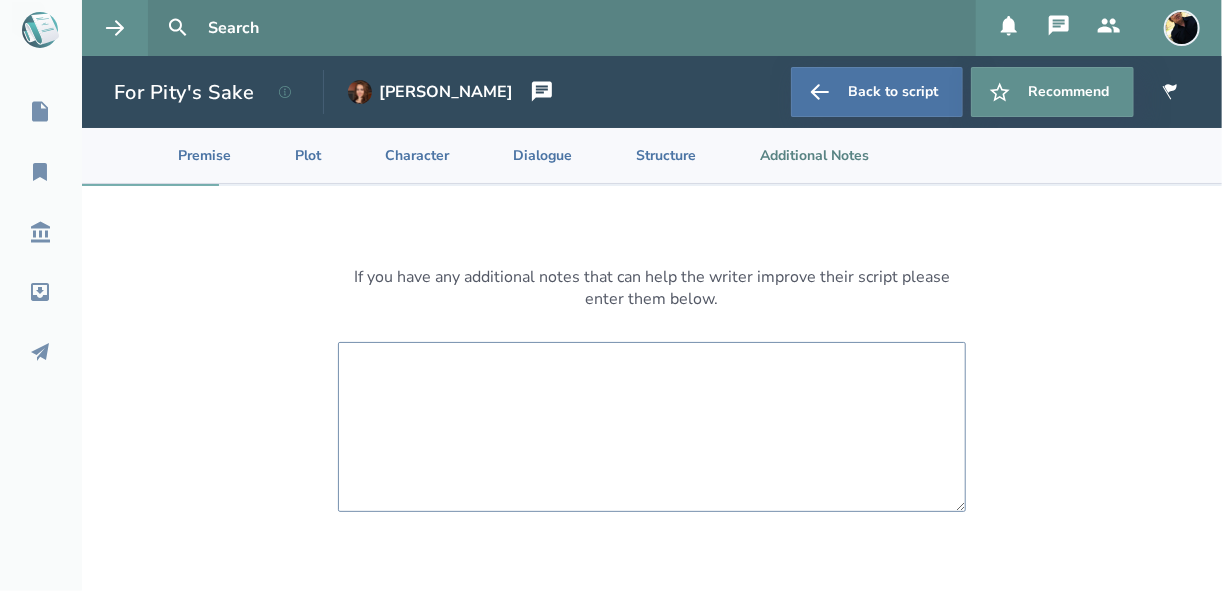 drag, startPoint x: 442, startPoint y: 406, endPoint x: 446, endPoint y: 390, distance: 16.492422 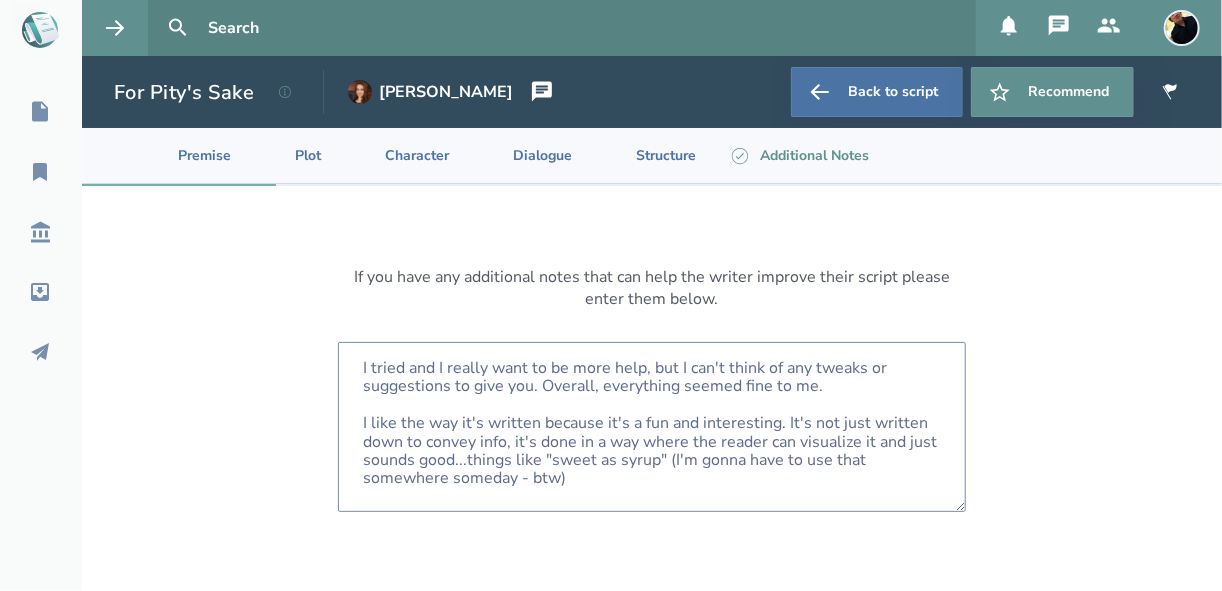 scroll, scrollTop: 69, scrollLeft: 0, axis: vertical 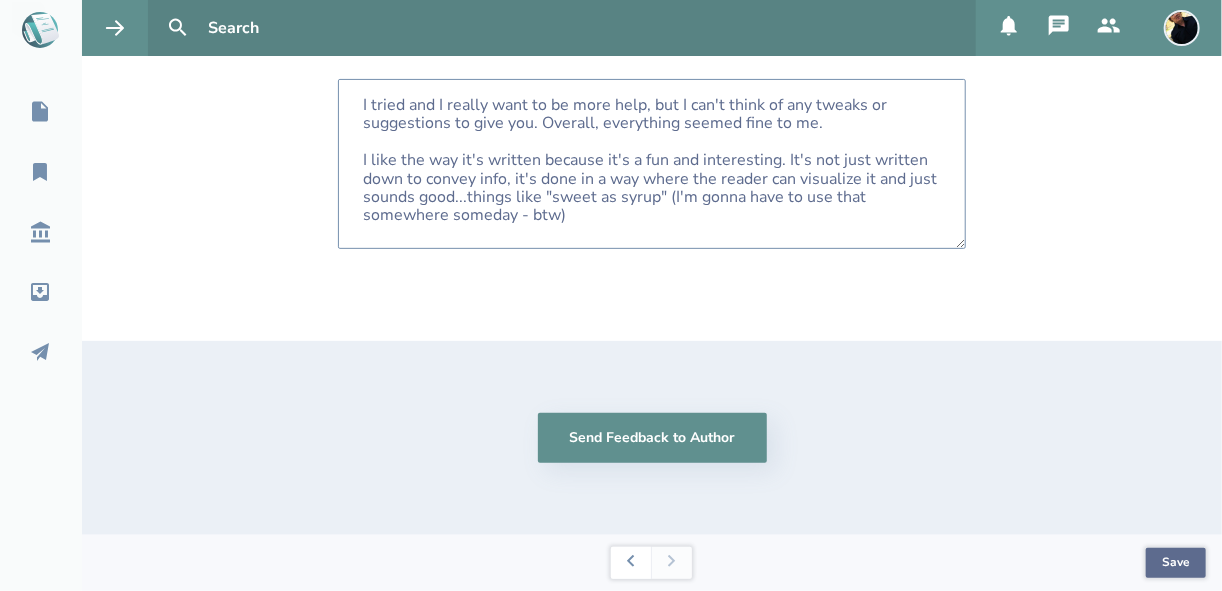type on "I tried and I really want to be more help, but I can't think of any tweaks or suggestions to give you. Overall, everything seemed fine to me.
I like the way it's written because it's a fun and interesting. It's not just written down to convey info, it's done in a way where the reader can visualize it and just sounds good...things like "sweet as syrup" (I'm gonna have to use that somewhere someday - btw)" 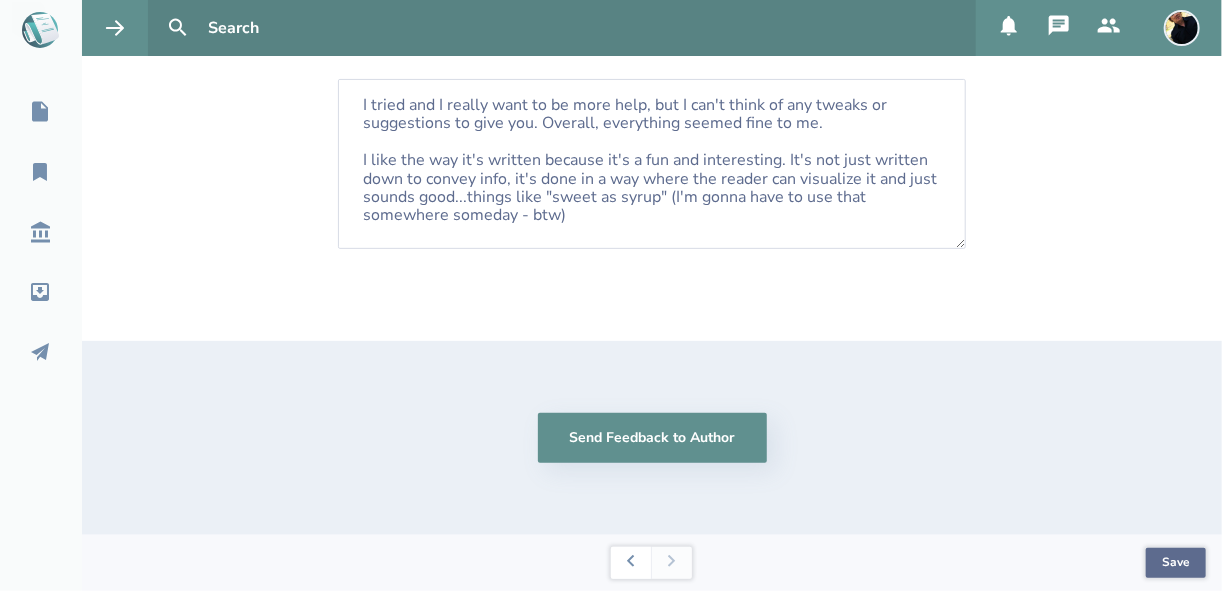 click on "Save" at bounding box center [1176, 563] 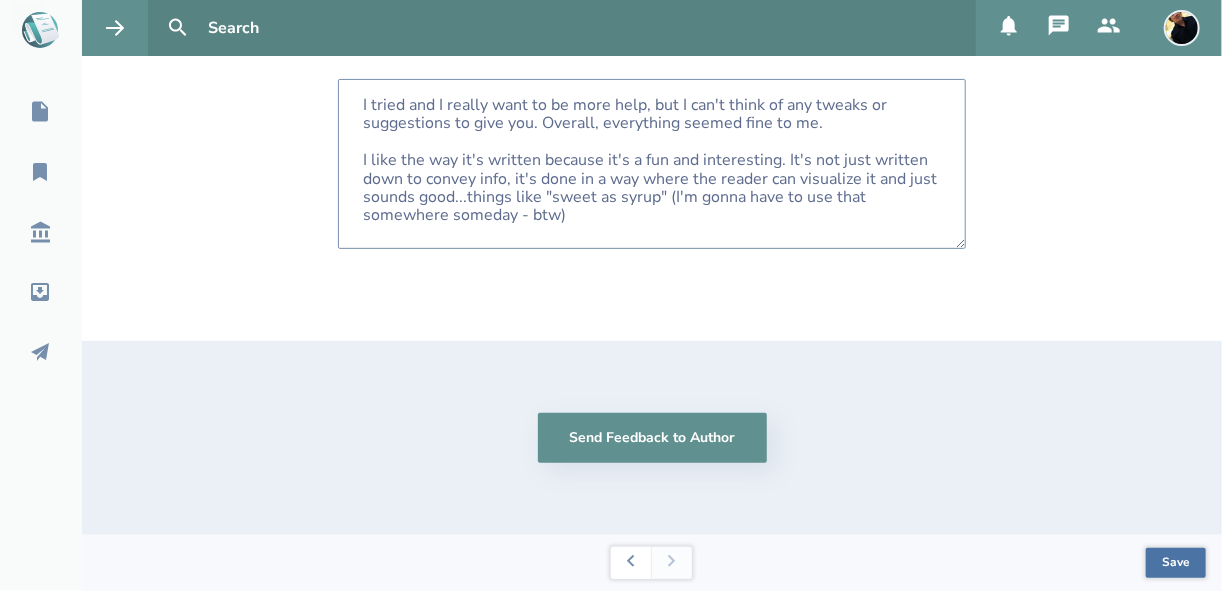 scroll, scrollTop: 0, scrollLeft: 0, axis: both 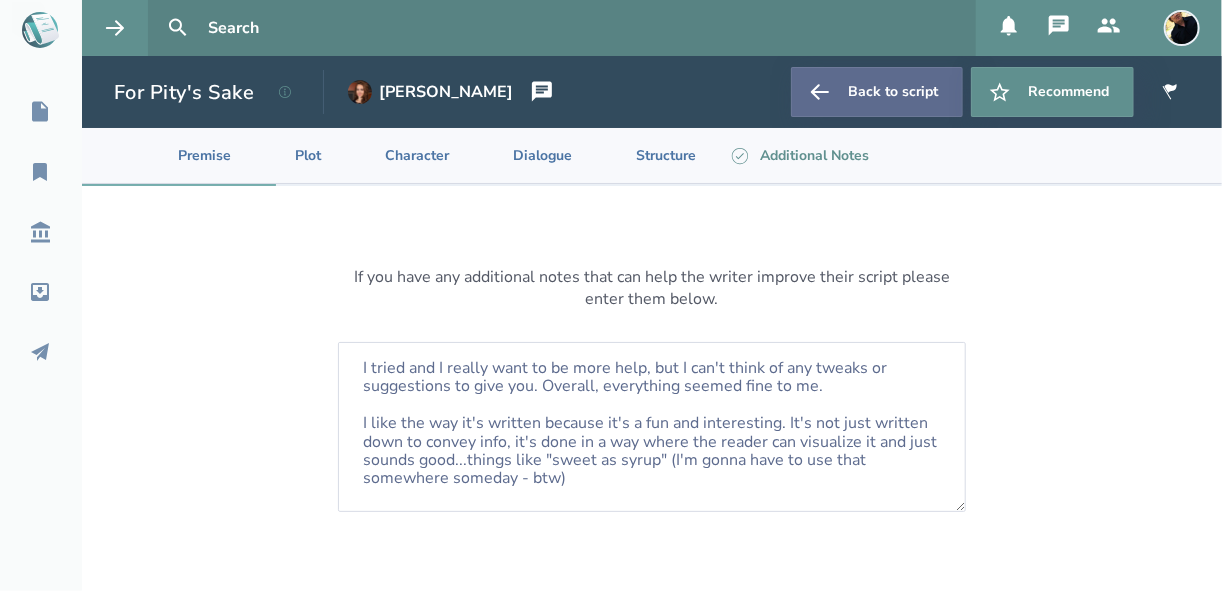 click on "Back to script" at bounding box center [877, 92] 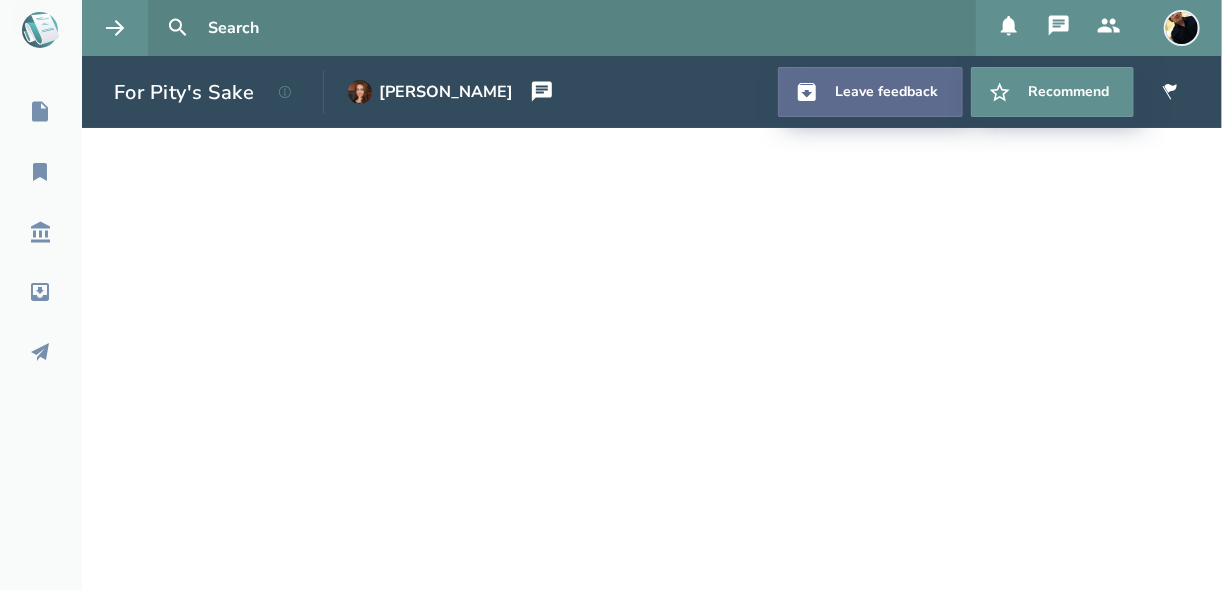 click on "Leave feedback" at bounding box center [870, 92] 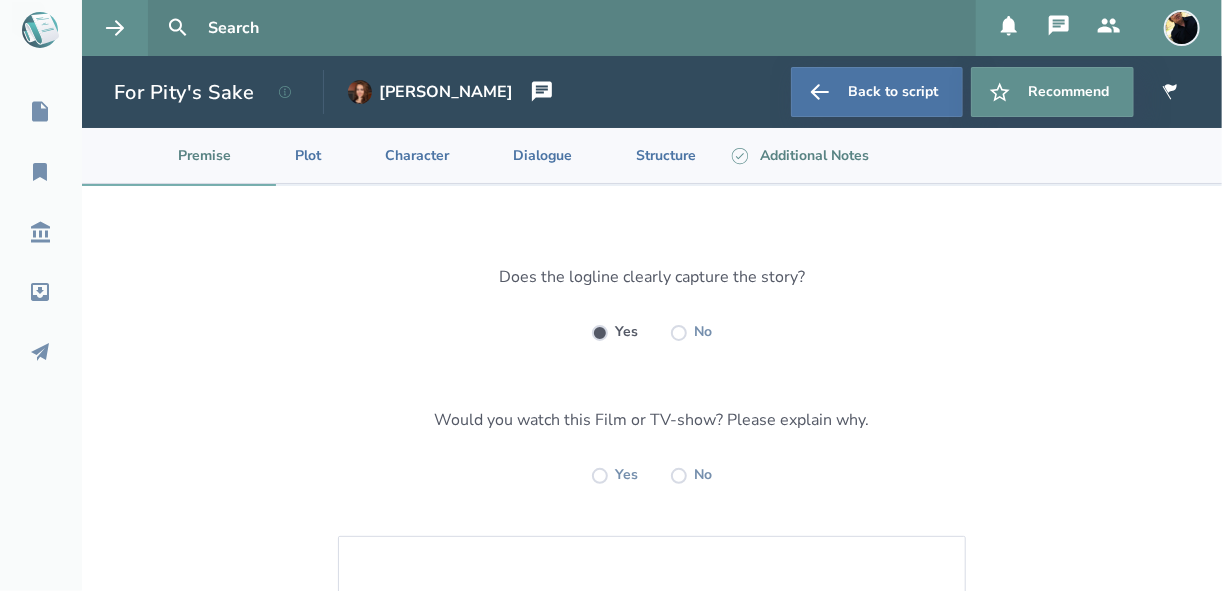 click on "Additional Notes" at bounding box center [798, 155] 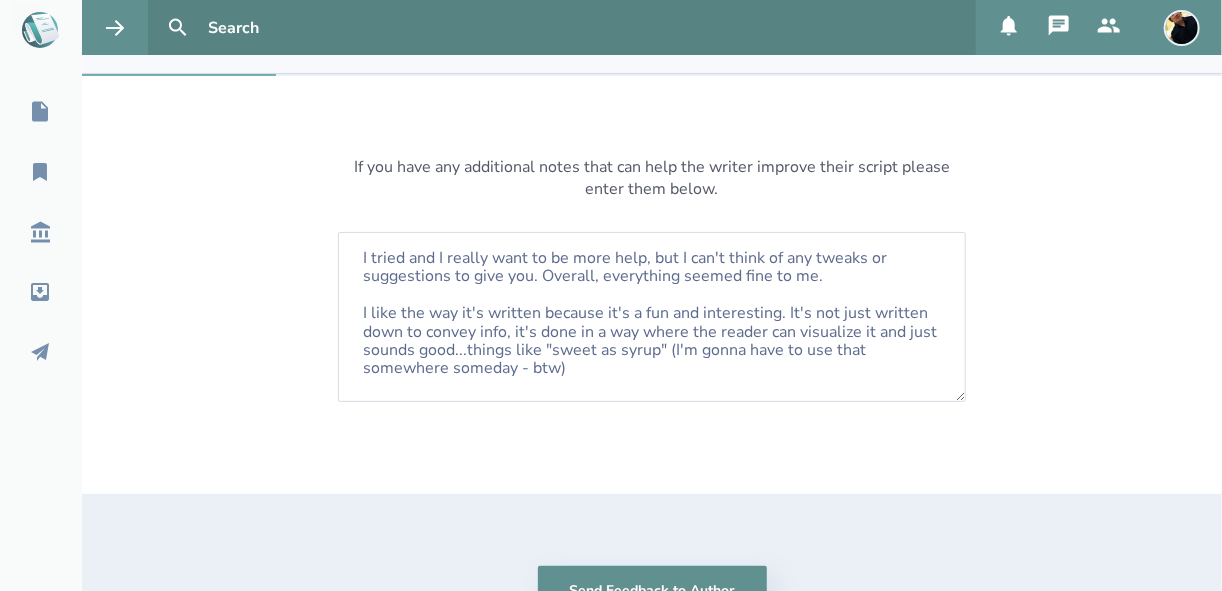 scroll, scrollTop: 240, scrollLeft: 0, axis: vertical 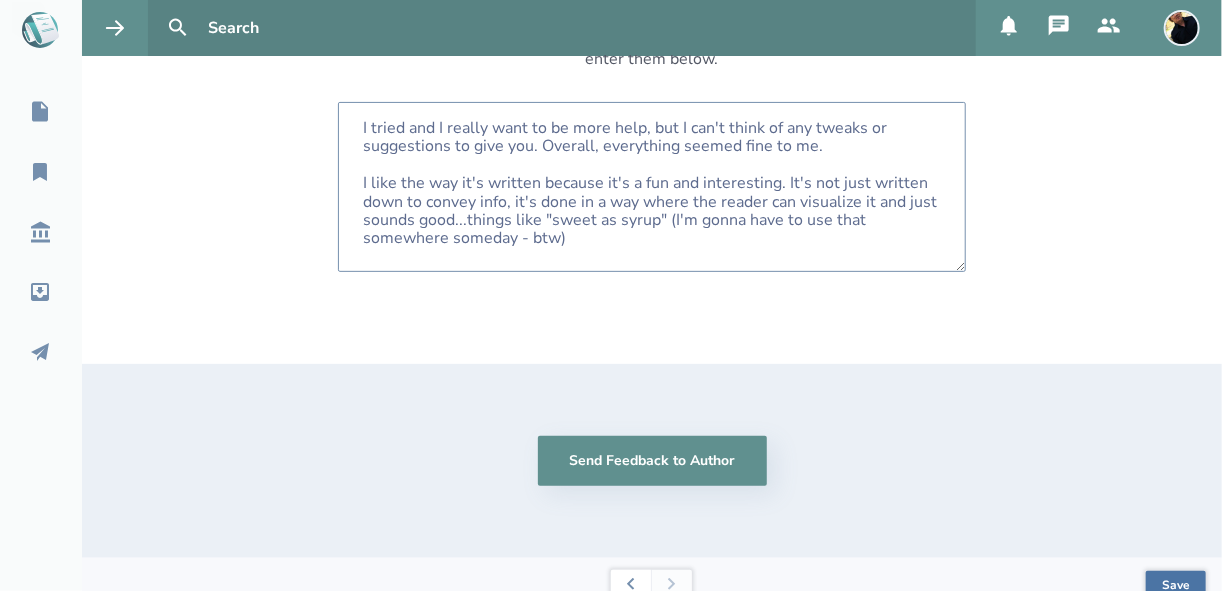 click on "I tried and I really want to be more help, but I can't think of any tweaks or suggestions to give you. Overall, everything seemed fine to me.
I like the way it's written because it's a fun and interesting. It's not just written down to convey info, it's done in a way where the reader can visualize it and just sounds good...things like "sweet as syrup" (I'm gonna have to use that somewhere someday - btw)" at bounding box center (652, 187) 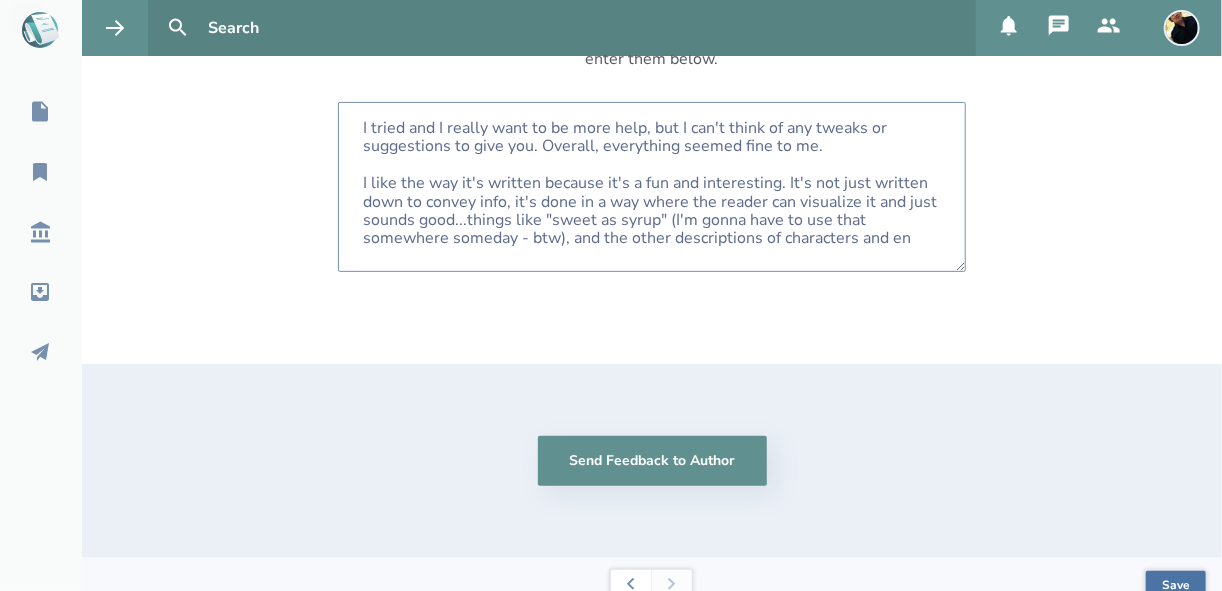 scroll, scrollTop: 79, scrollLeft: 0, axis: vertical 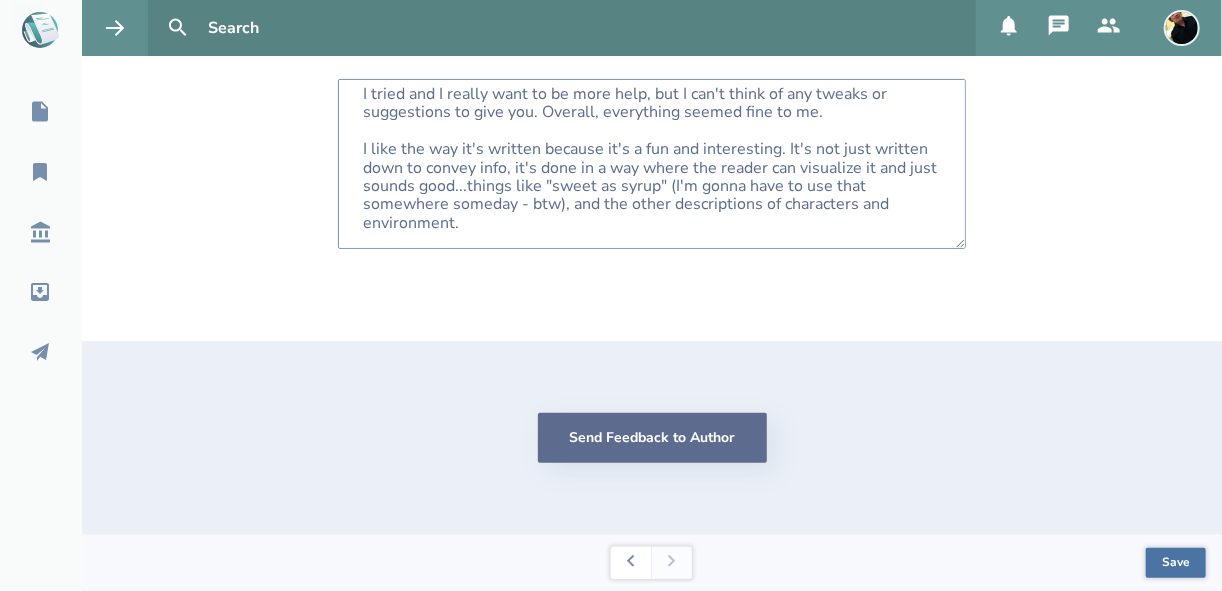 type on "I tried and I really want to be more help, but I can't think of any tweaks or suggestions to give you. Overall, everything seemed fine to me.
I like the way it's written because it's a fun and interesting. It's not just written down to convey info, it's done in a way where the reader can visualize it and just sounds good...things like "sweet as syrup" (I'm gonna have to use that somewhere someday - btw), and the other descriptions of characters and environment." 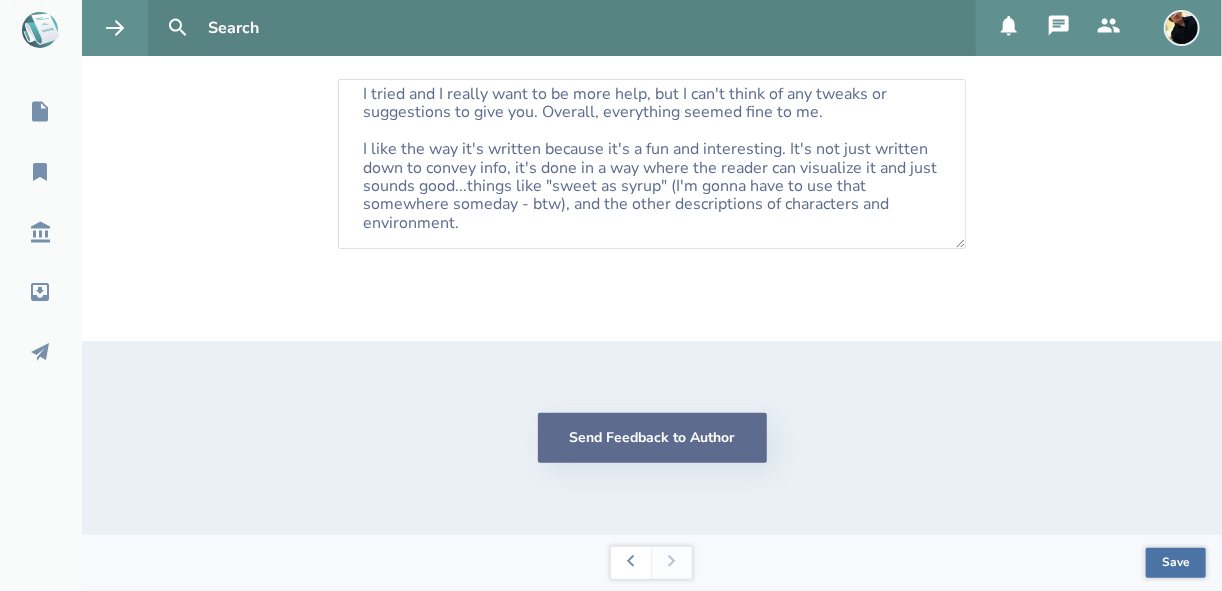 click on "Send Feedback to Author" at bounding box center (652, 438) 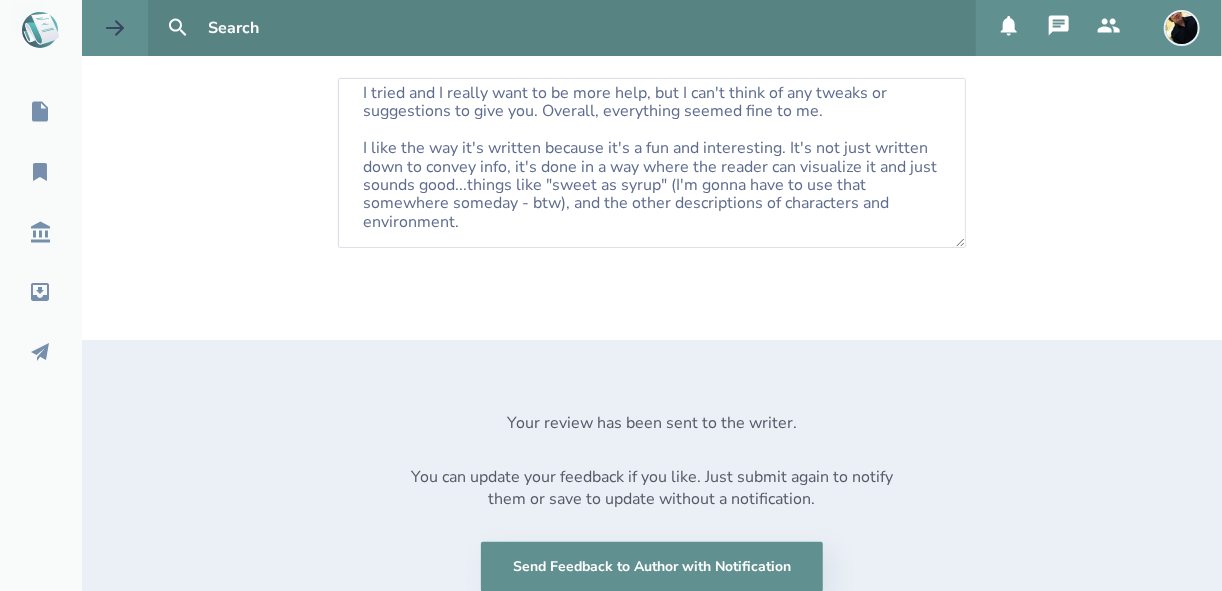scroll, scrollTop: 0, scrollLeft: 0, axis: both 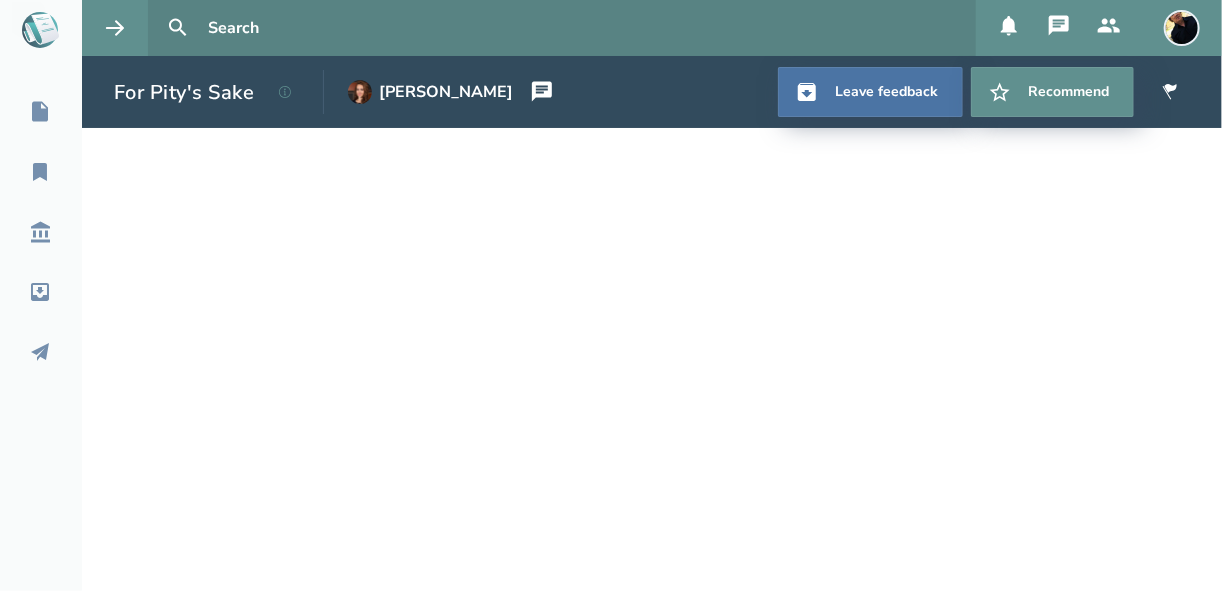 click 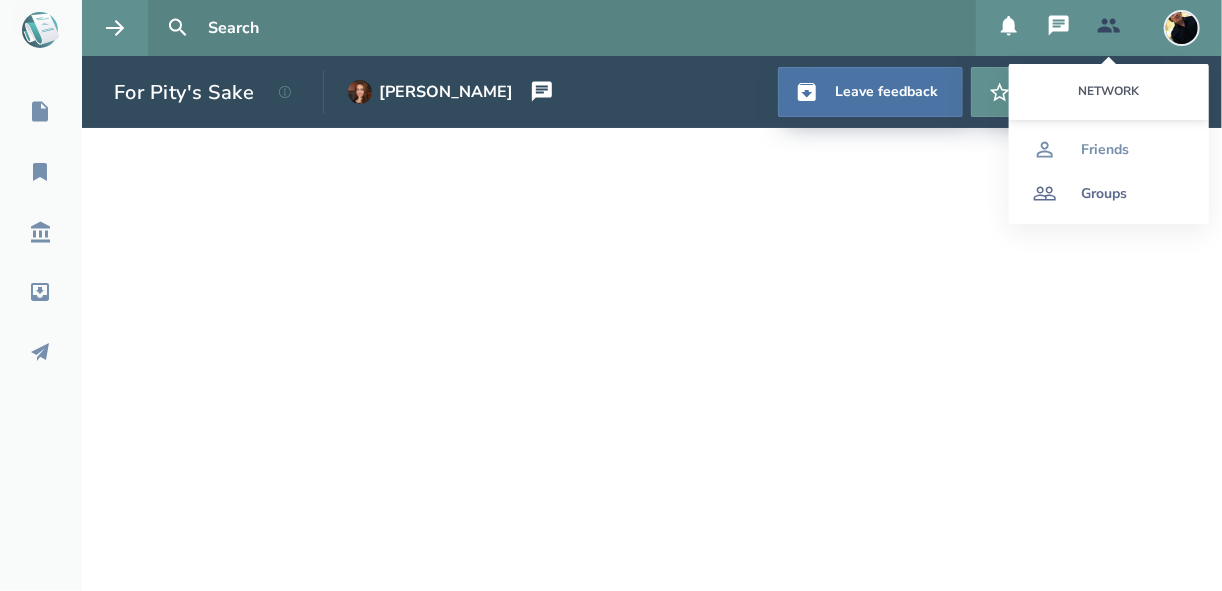 click on "Groups" at bounding box center (1104, 194) 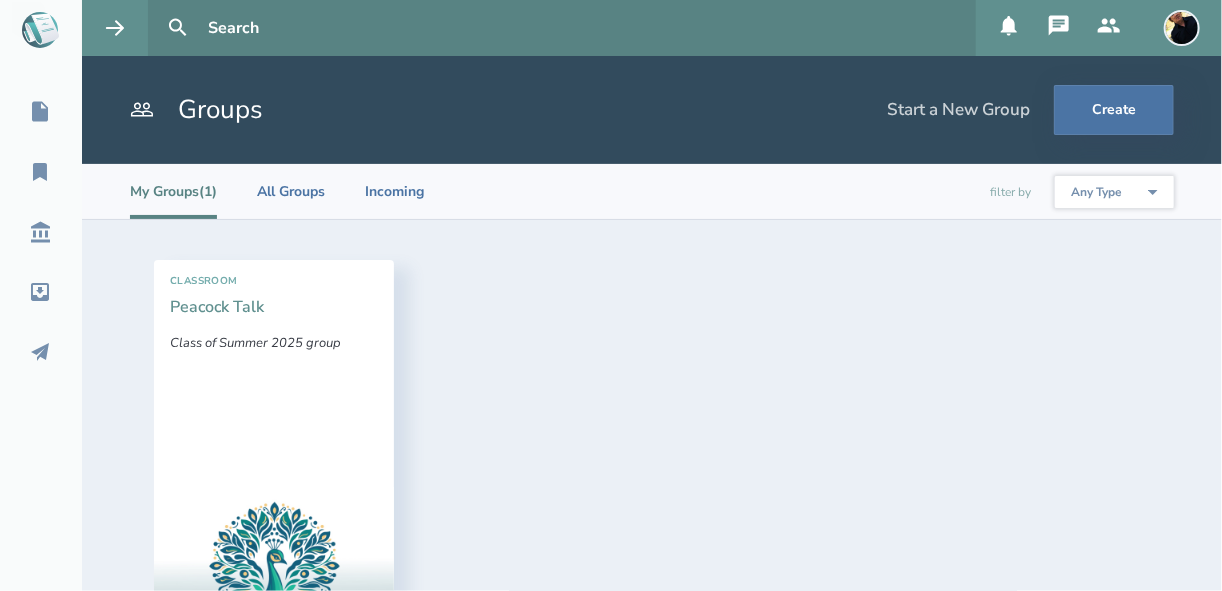 click on "Peacock Talk" at bounding box center [217, 307] 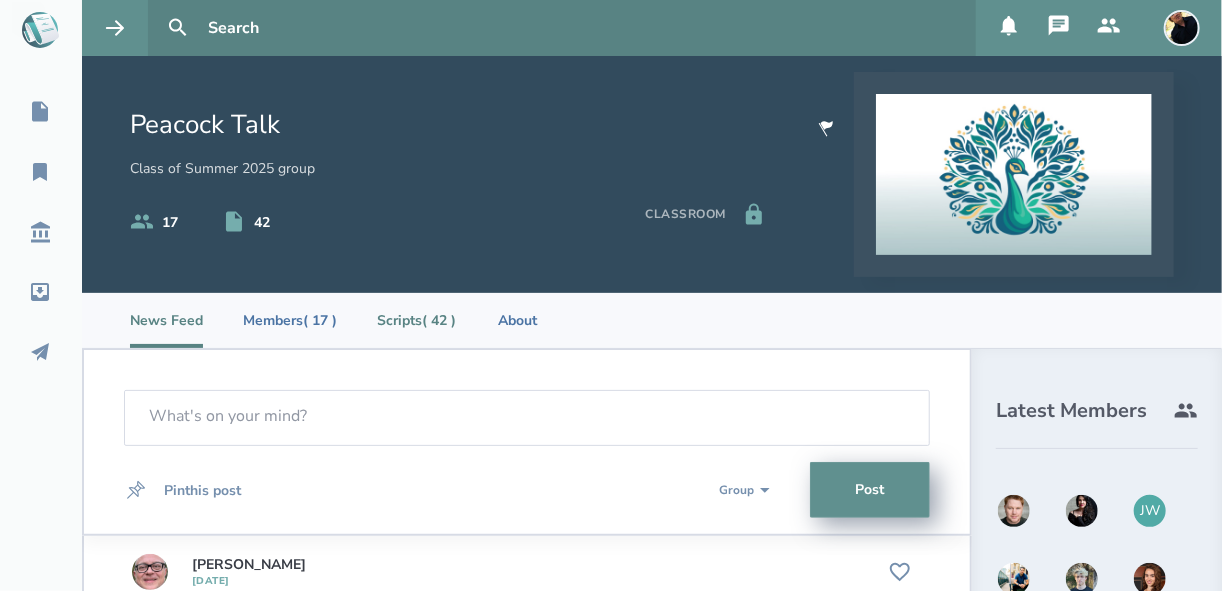 click on "Scripts  ( 42 )" at bounding box center (416, 320) 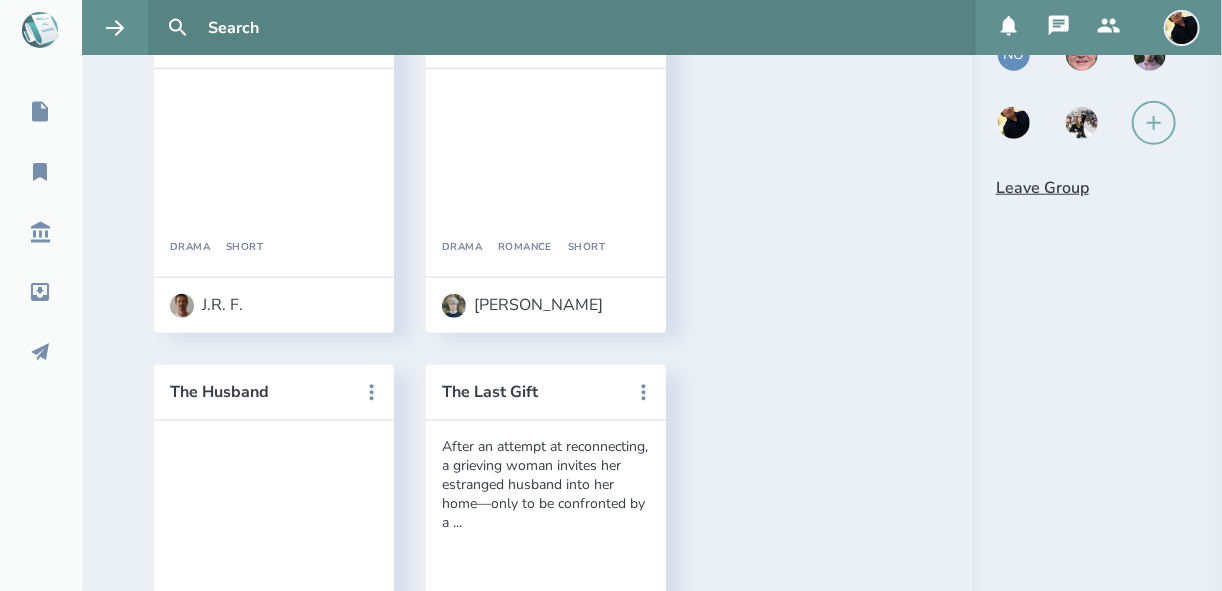 scroll, scrollTop: 0, scrollLeft: 0, axis: both 